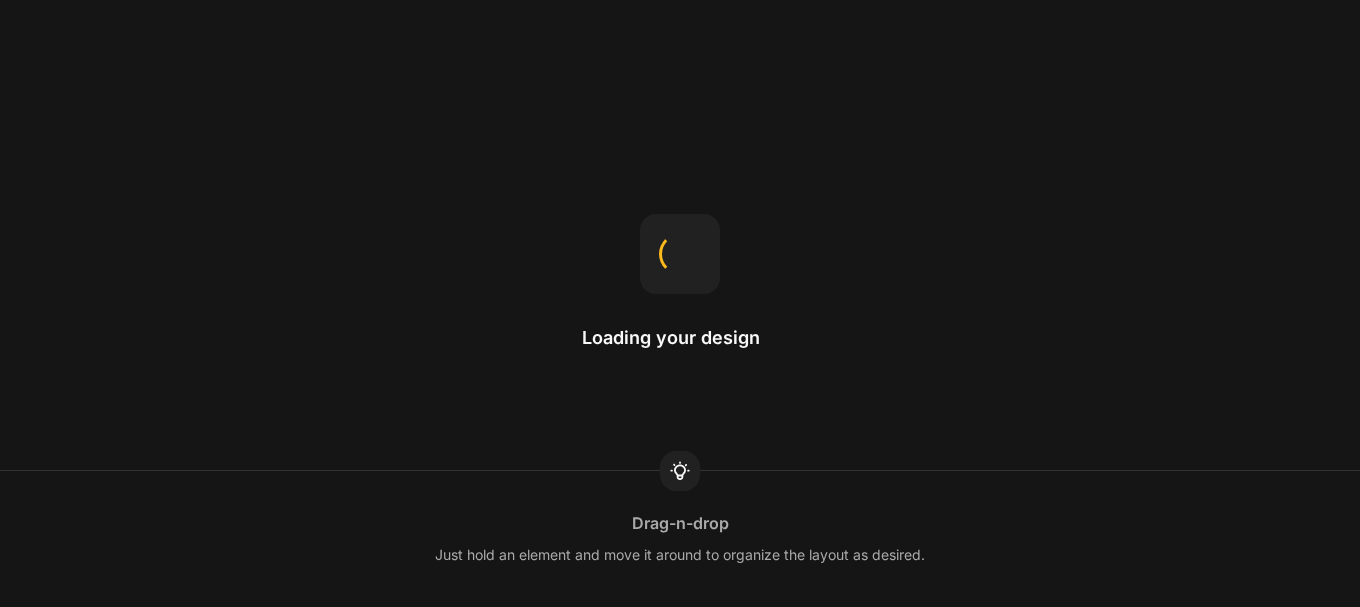 scroll, scrollTop: 0, scrollLeft: 0, axis: both 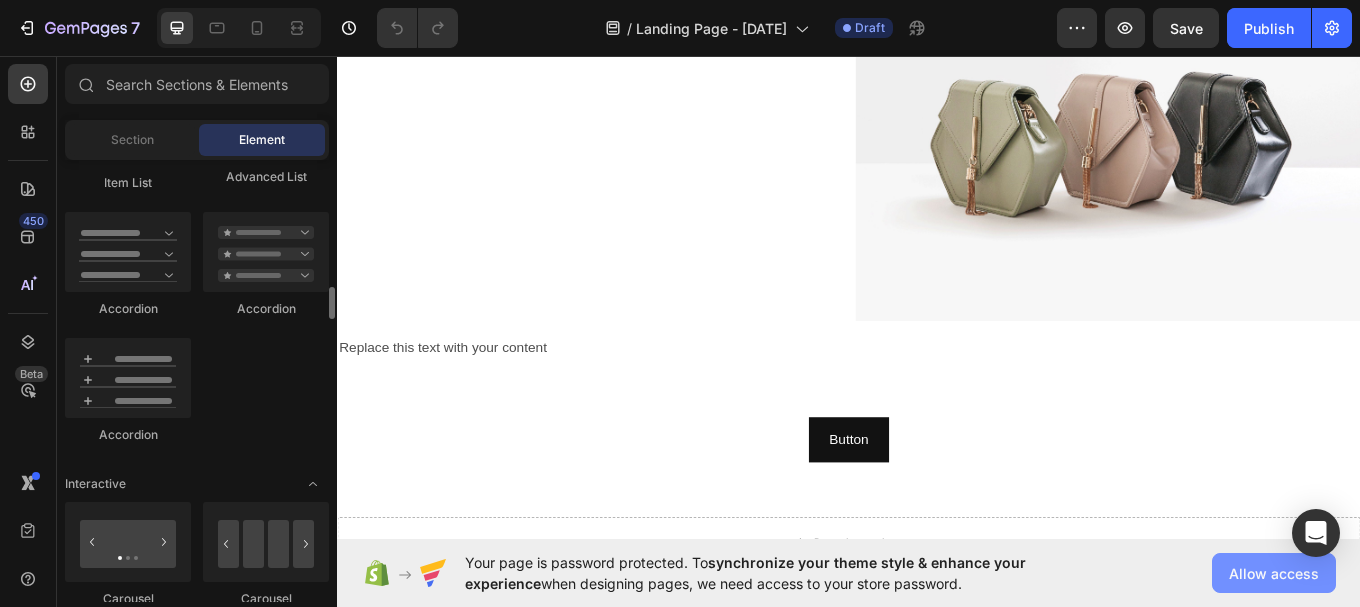 click on "Allow access" 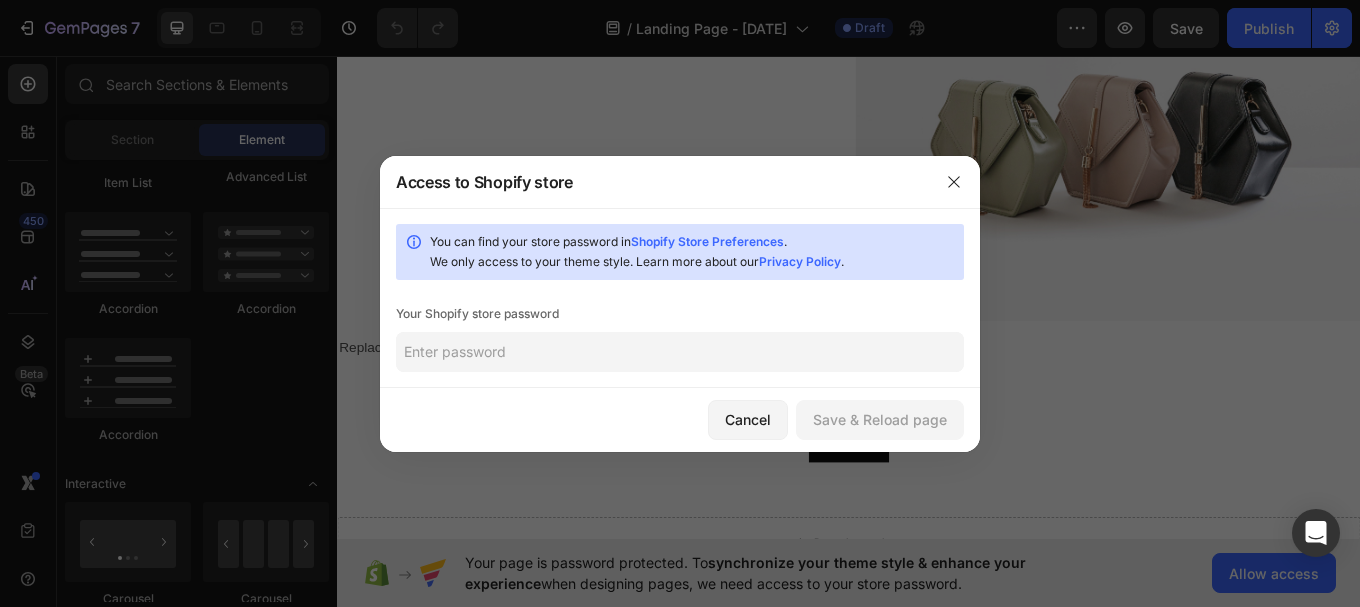 click on "Shopify Store Preferences" at bounding box center [707, 241] 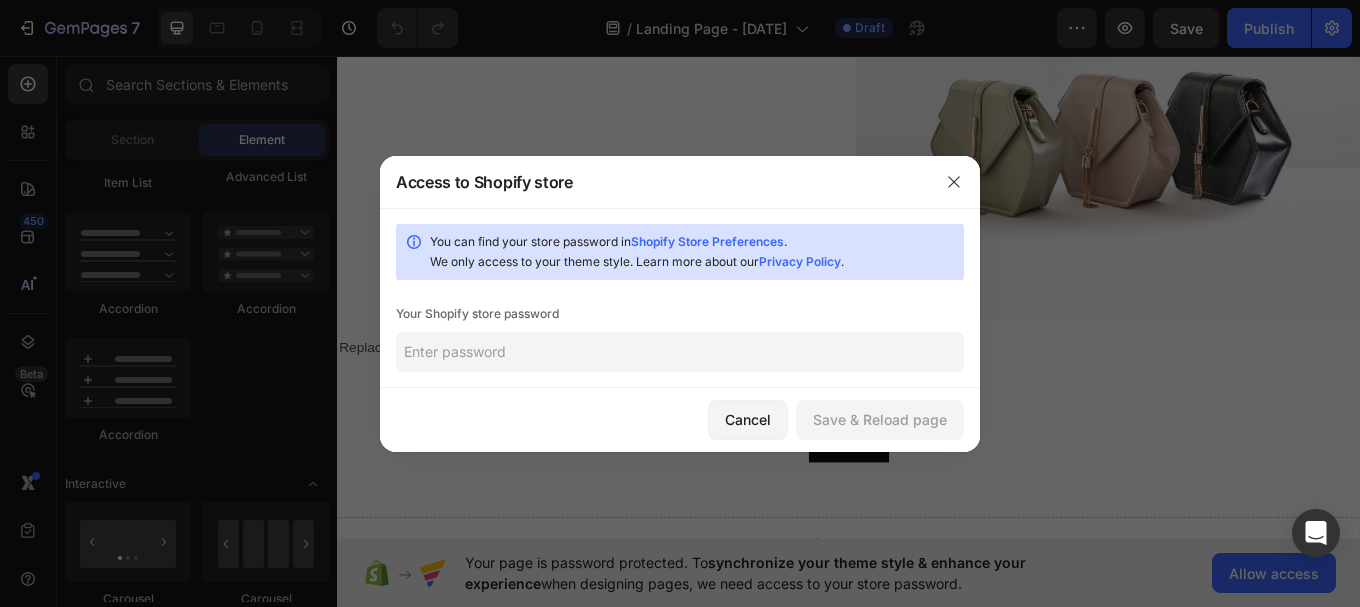 click 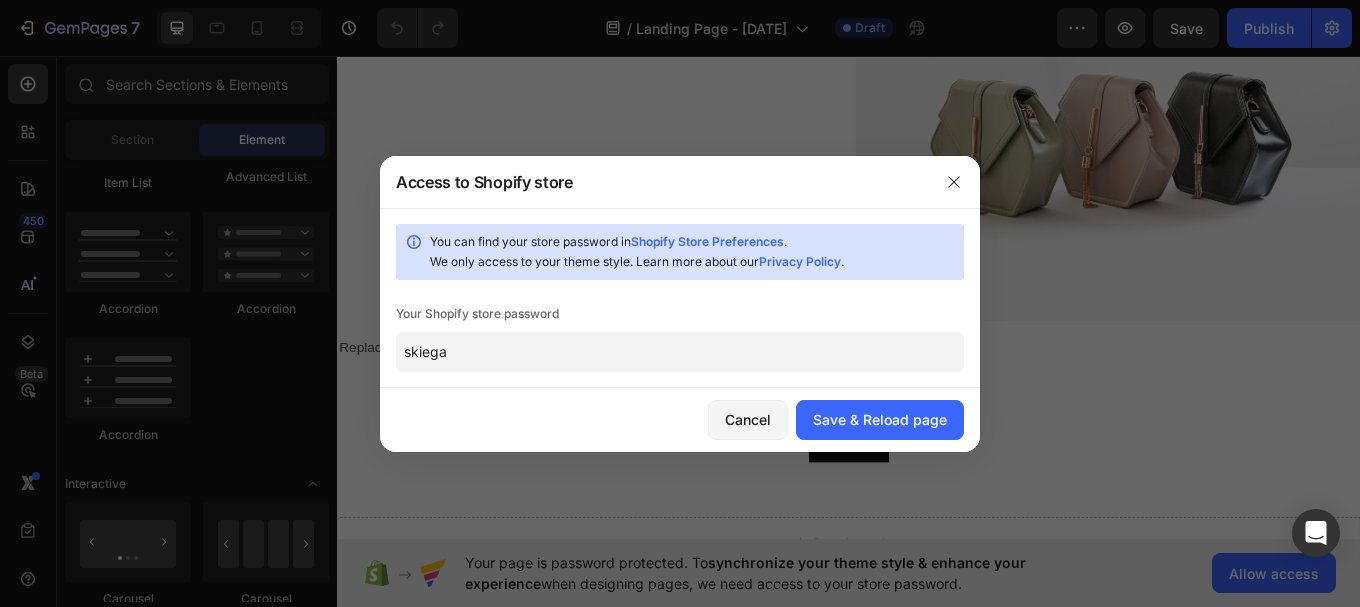click on "skiega" 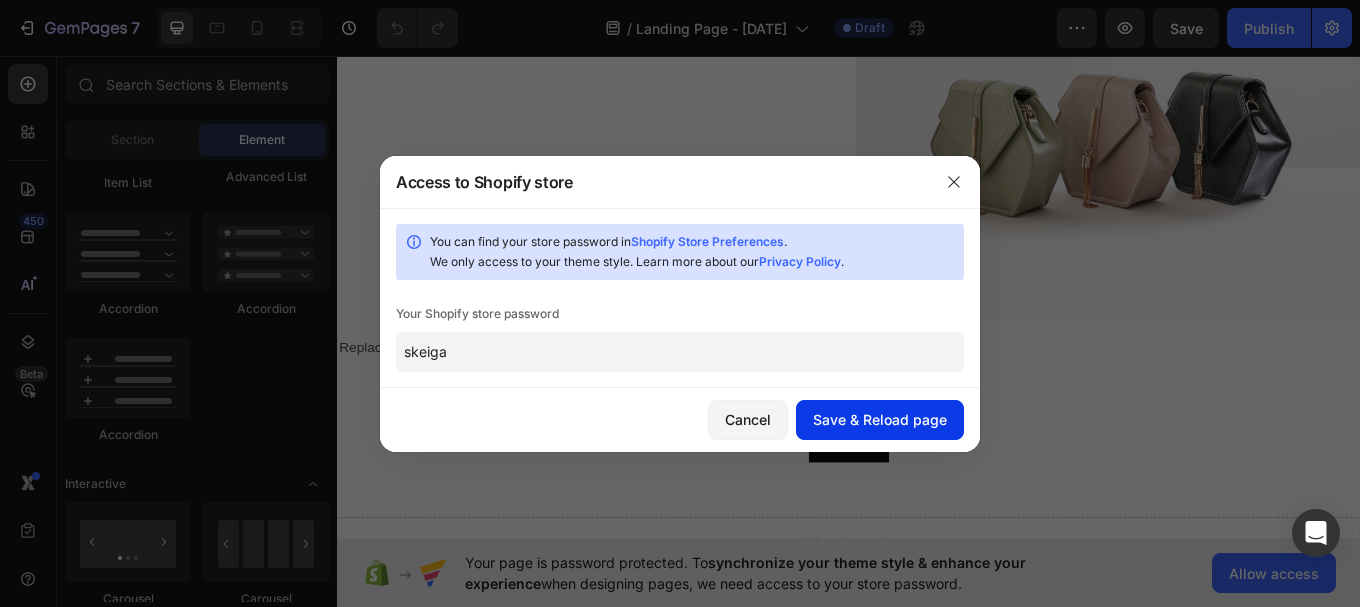 type on "skeiga" 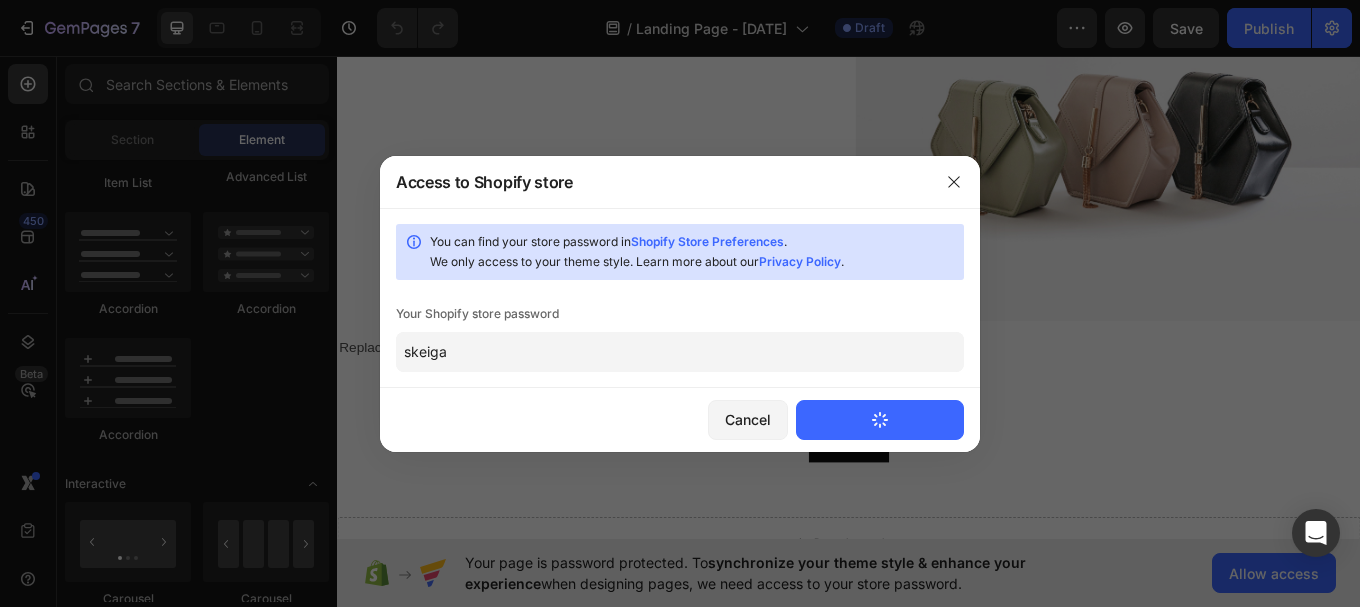 type 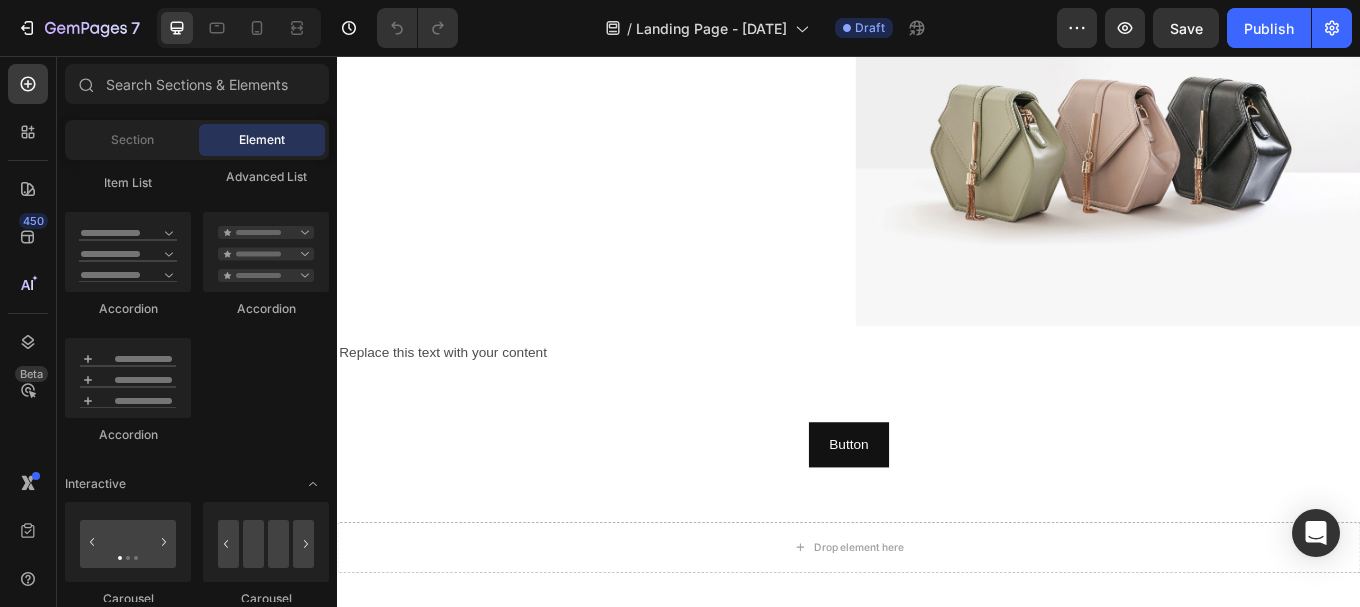 scroll, scrollTop: 0, scrollLeft: 0, axis: both 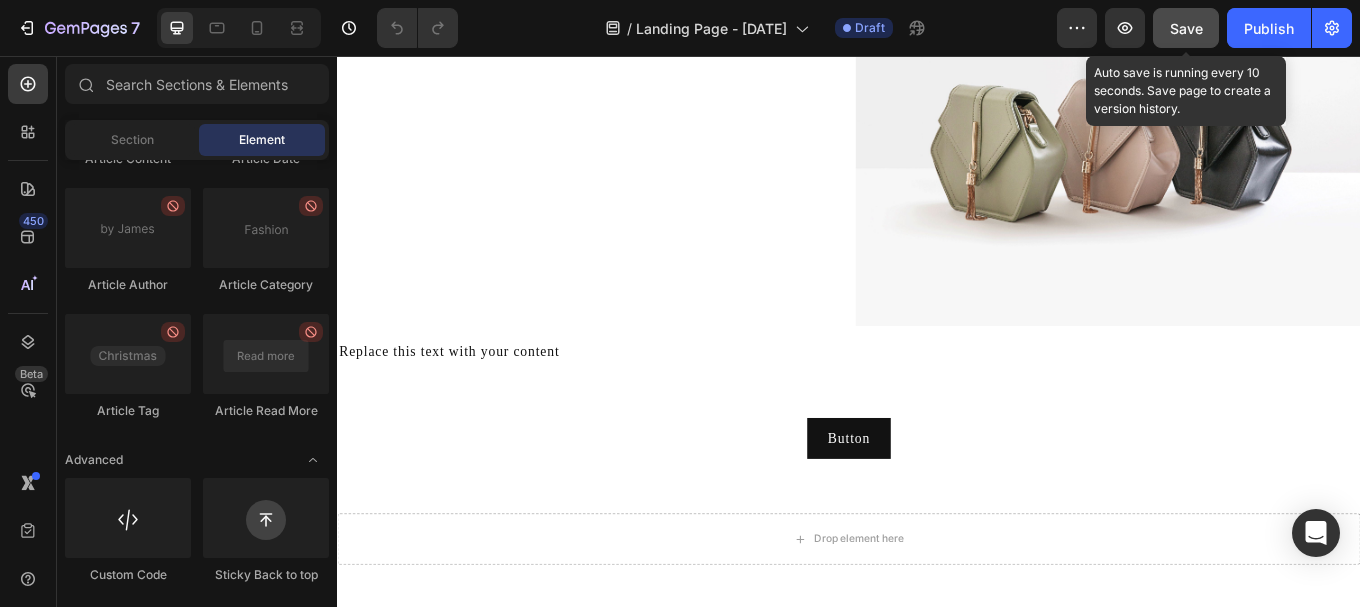 click on "Save" at bounding box center [1186, 28] 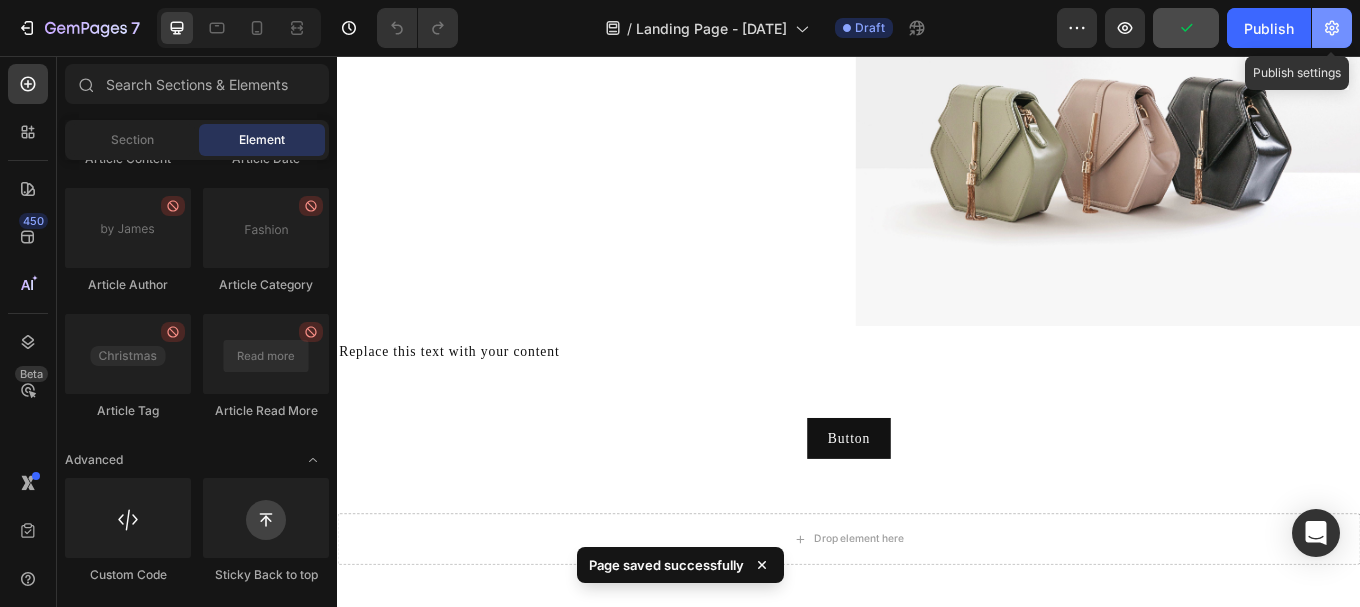 click 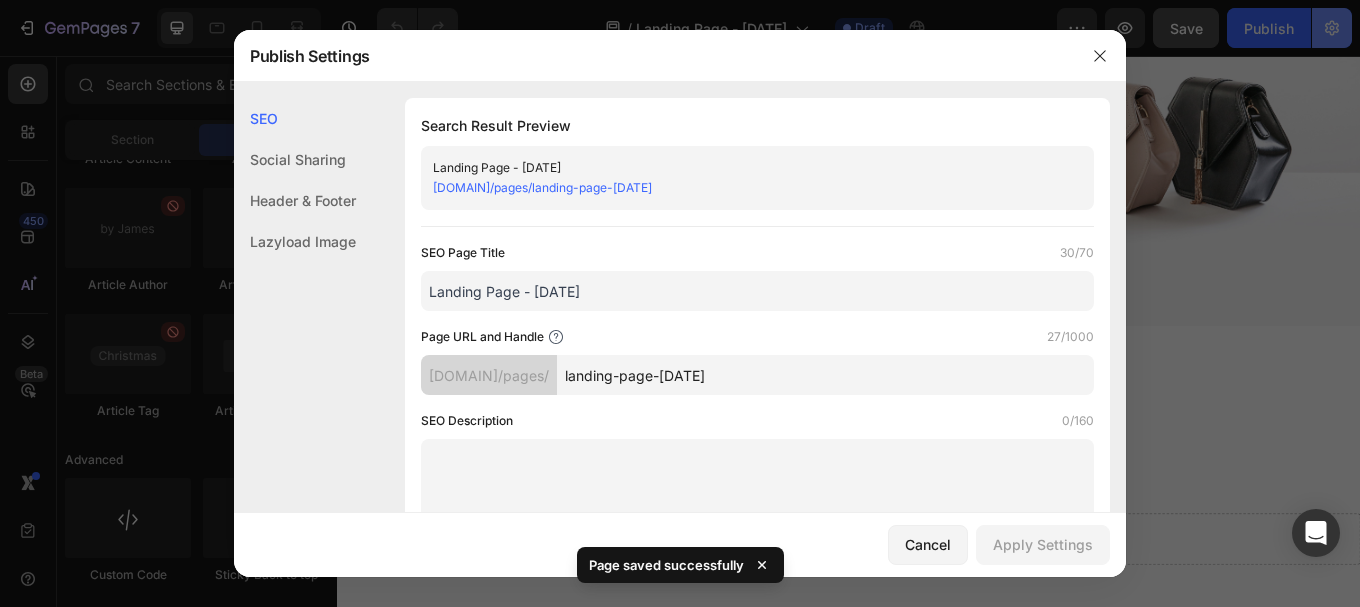 click at bounding box center (680, 303) 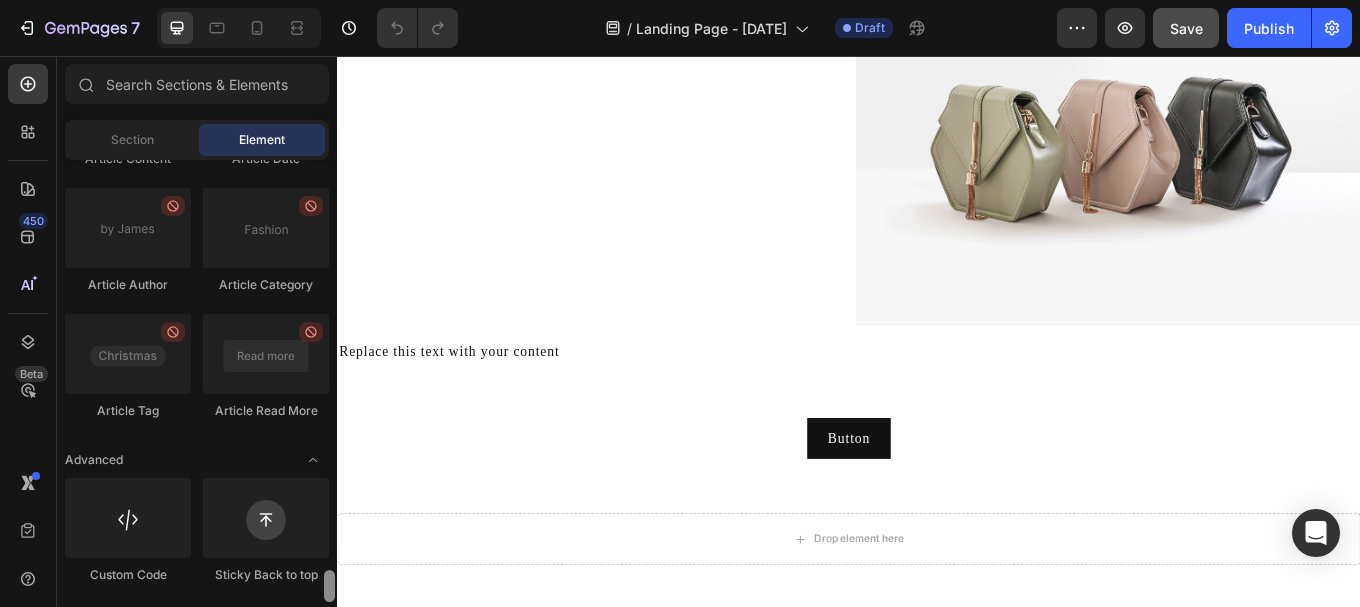 scroll, scrollTop: 5284, scrollLeft: 0, axis: vertical 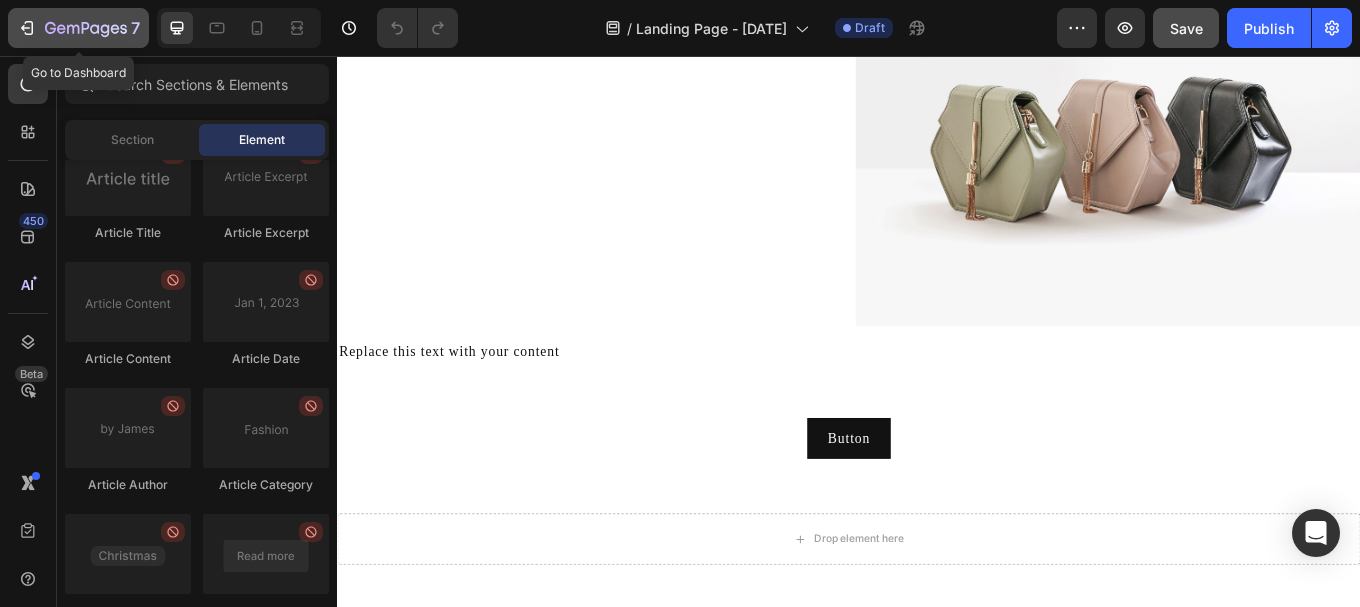 click 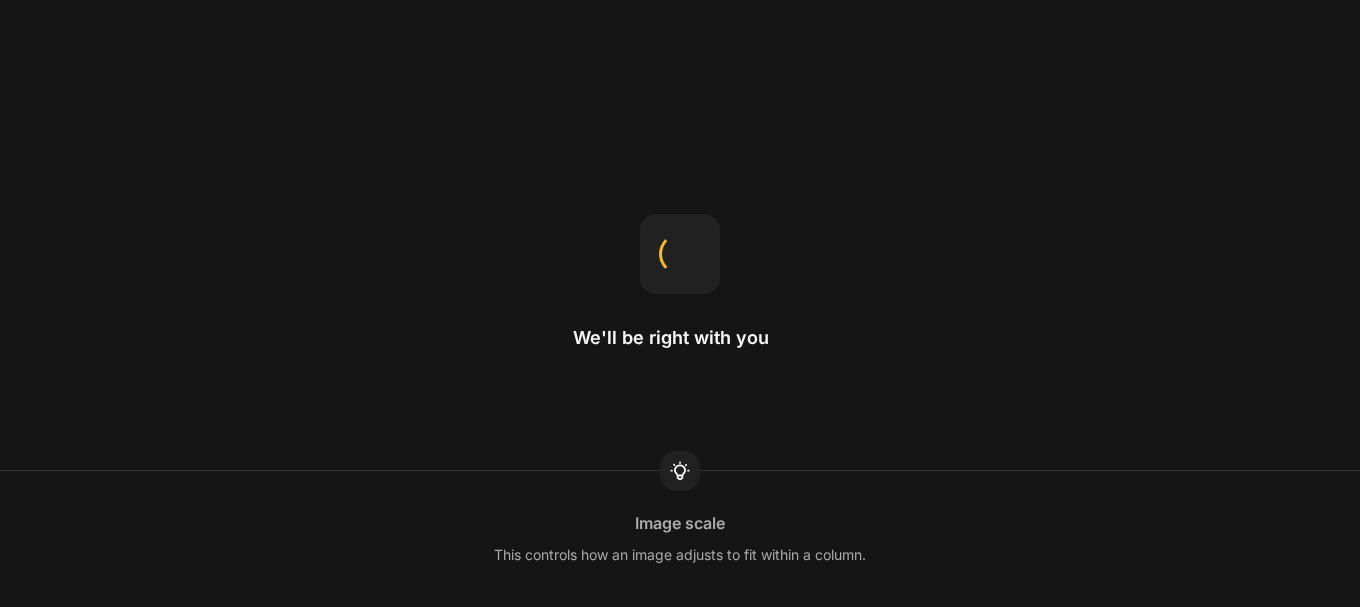 scroll, scrollTop: 0, scrollLeft: 0, axis: both 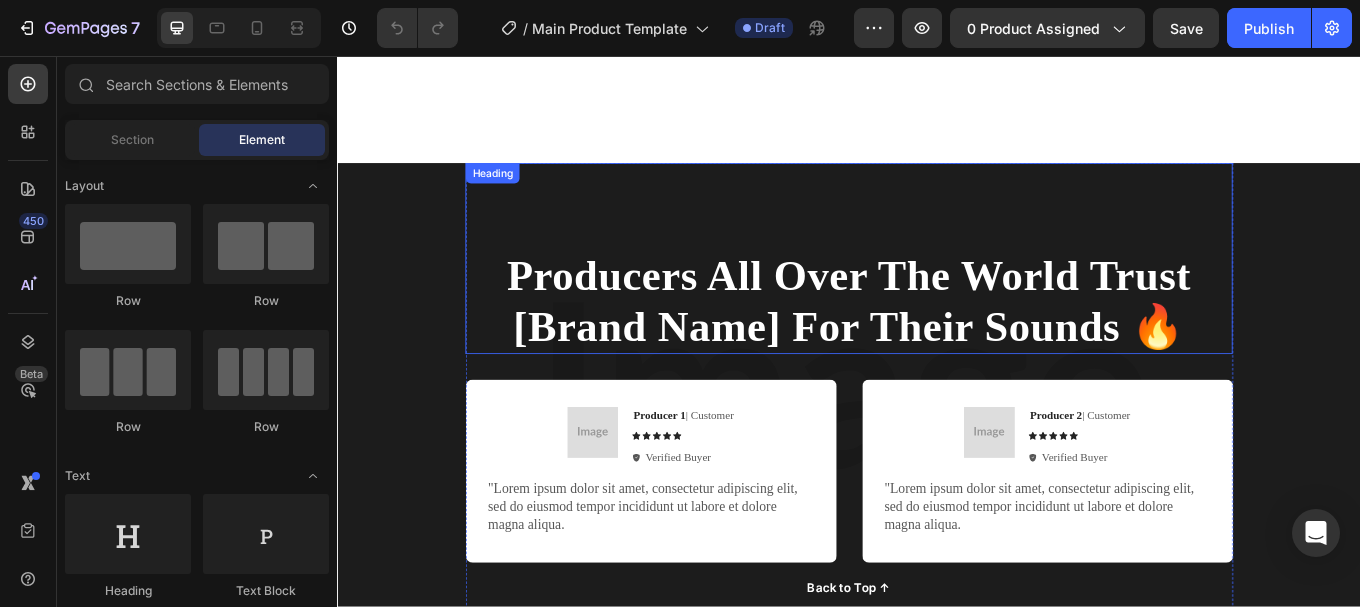 click on "[Brand Name] For Their Sounds 🔥" at bounding box center [937, 374] 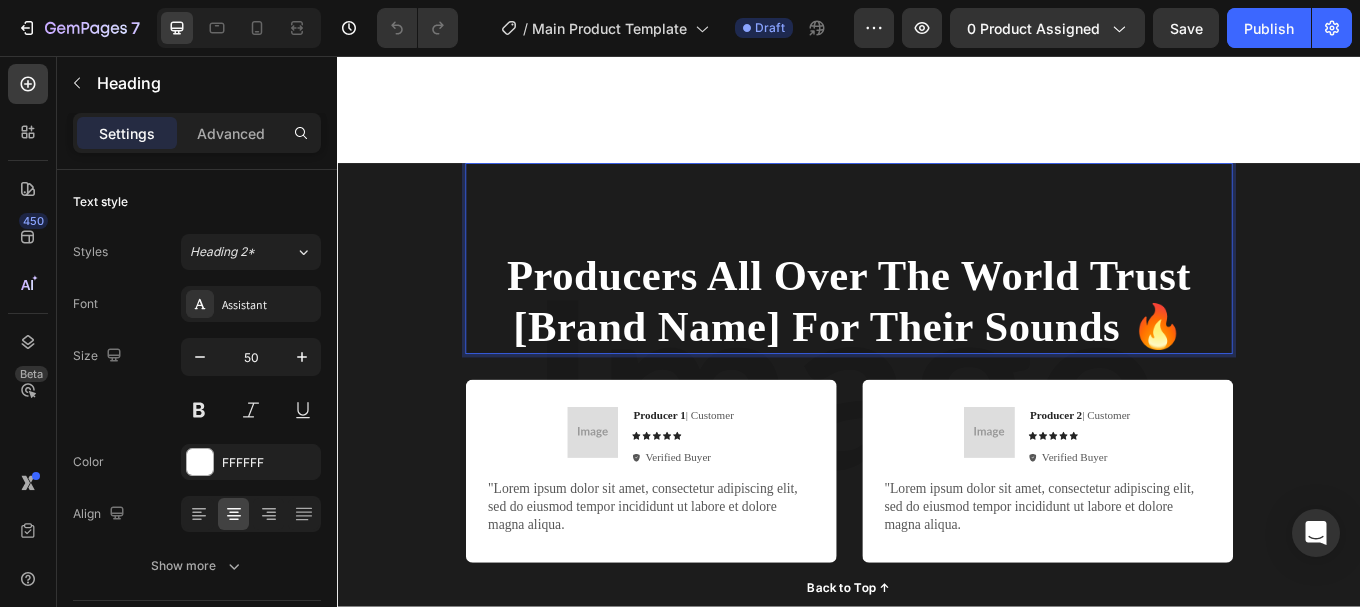 click on "[Brand Name] For Their Sounds 🔥" at bounding box center [937, 374] 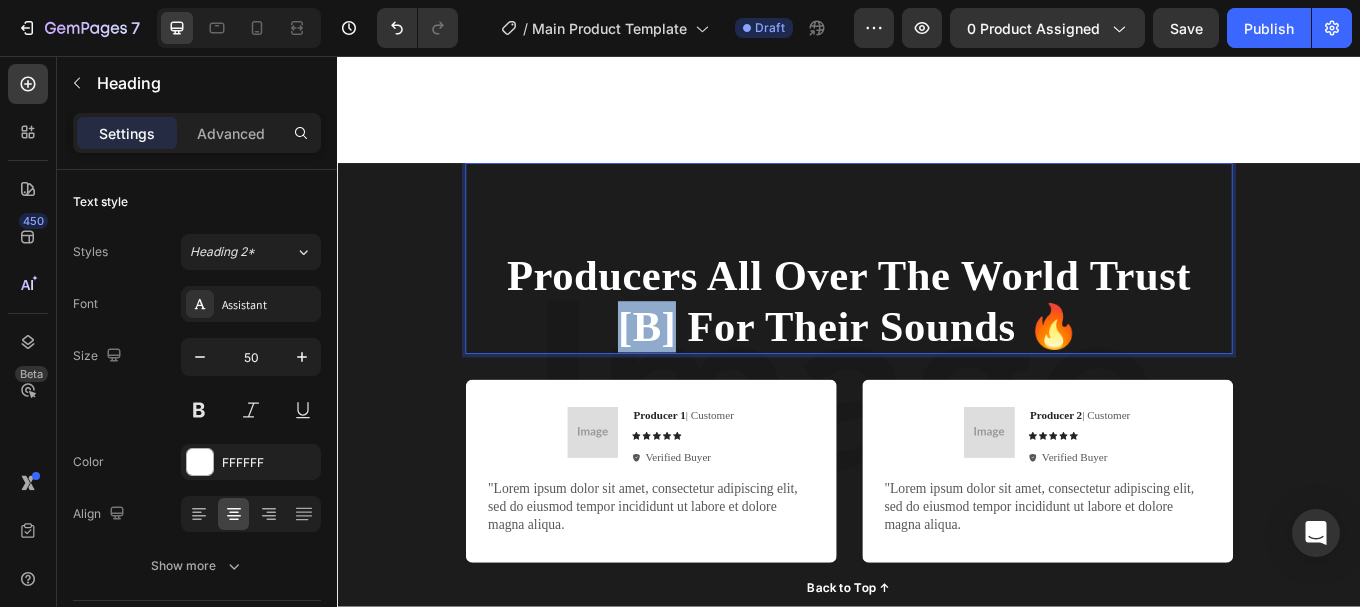 drag, startPoint x: 728, startPoint y: 382, endPoint x: 653, endPoint y: 371, distance: 75.802376 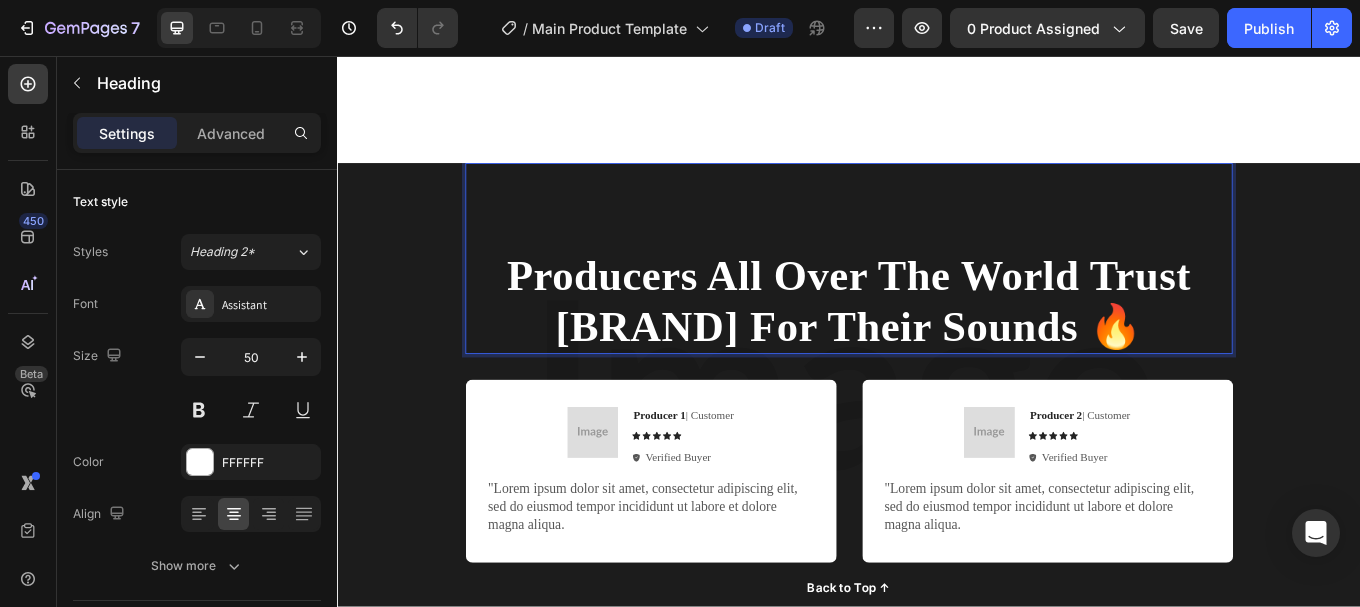 click on "Producers All Over The World Trust Noizic For Their Sounds 🔥" at bounding box center (937, 344) 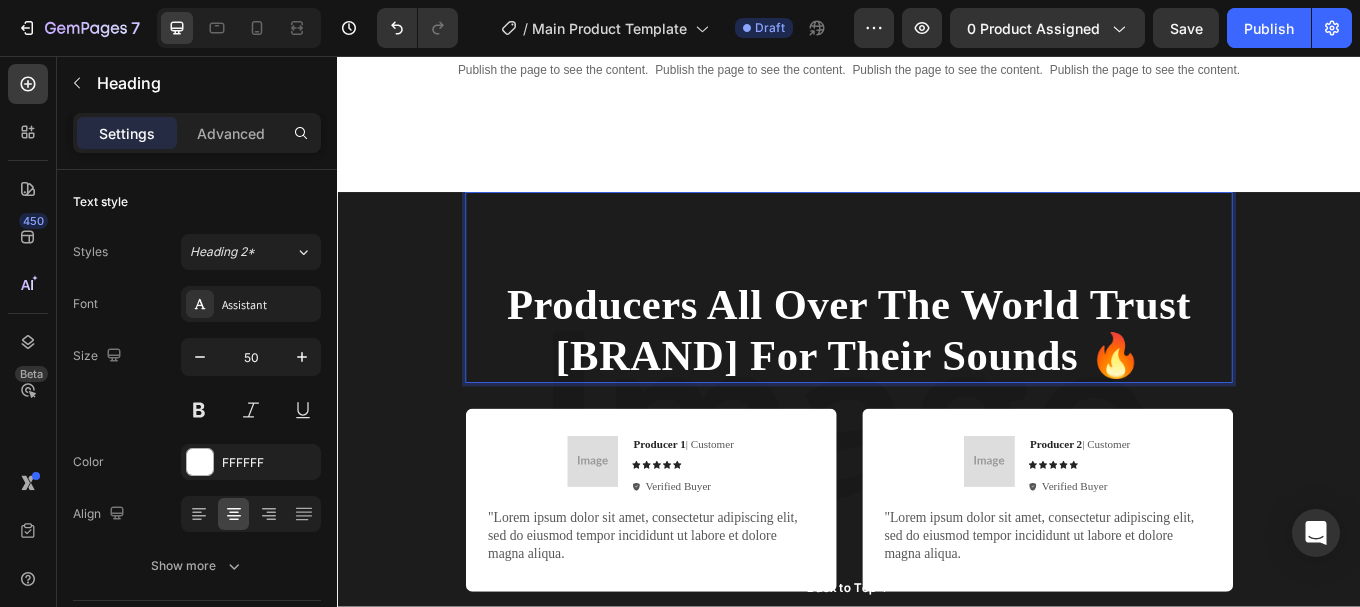 scroll, scrollTop: 700, scrollLeft: 0, axis: vertical 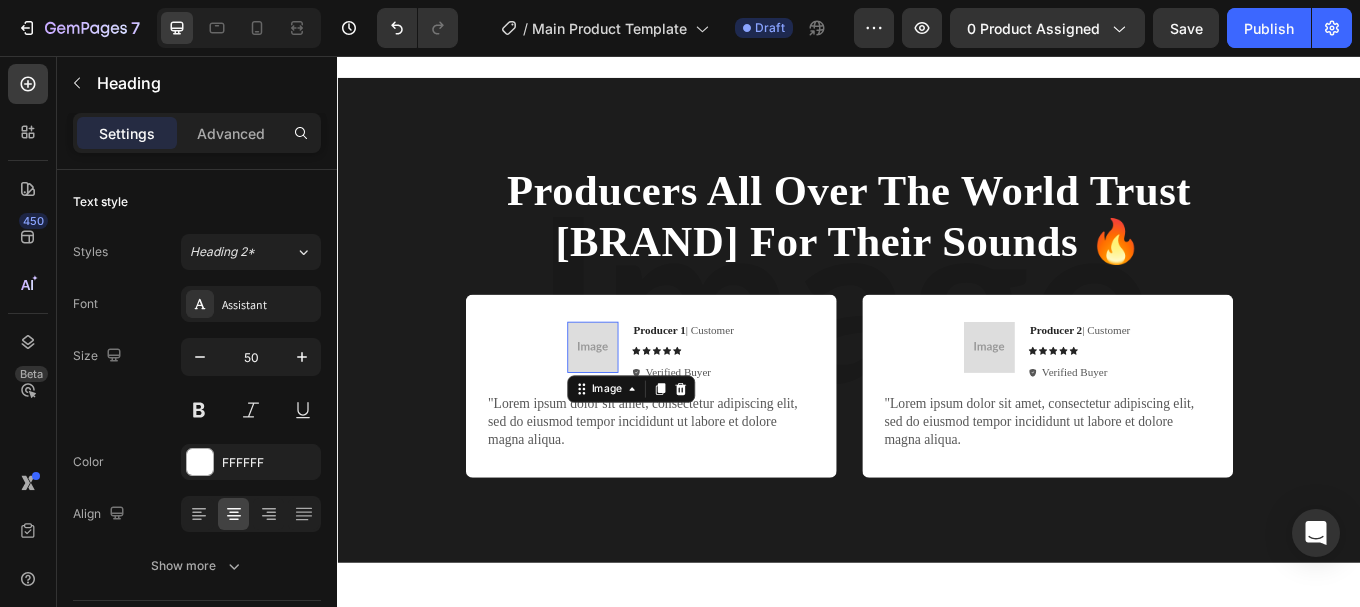 click at bounding box center (636, 398) 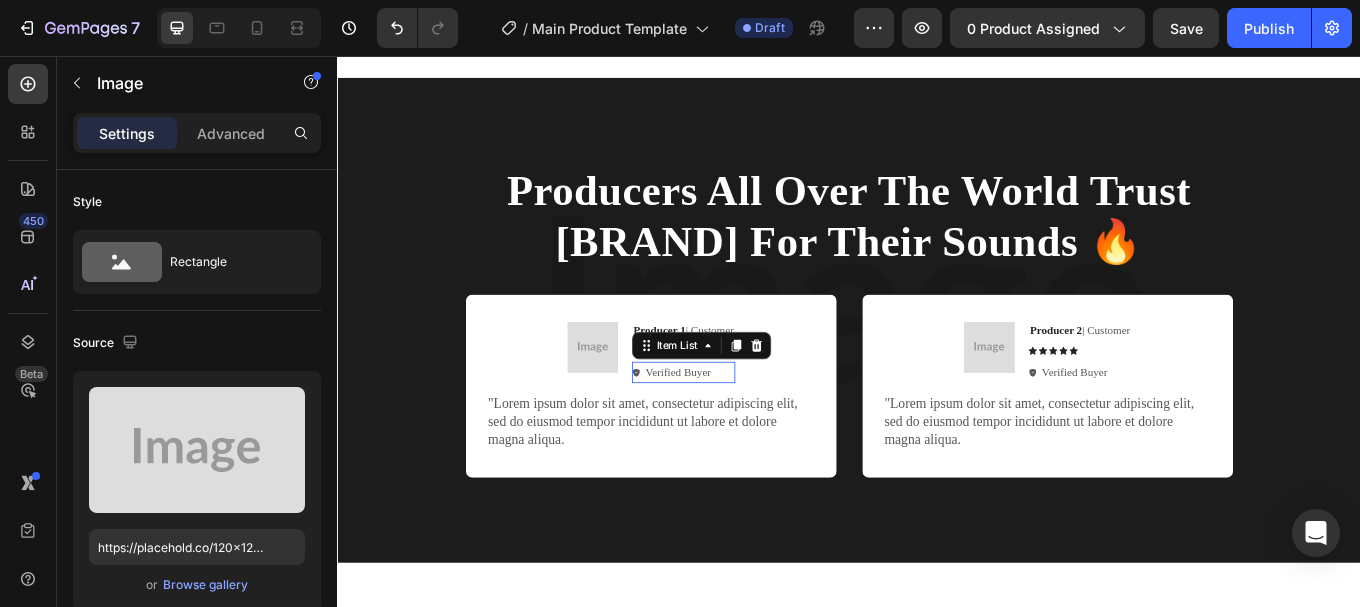 click on "Verified Buyer" at bounding box center [743, 428] 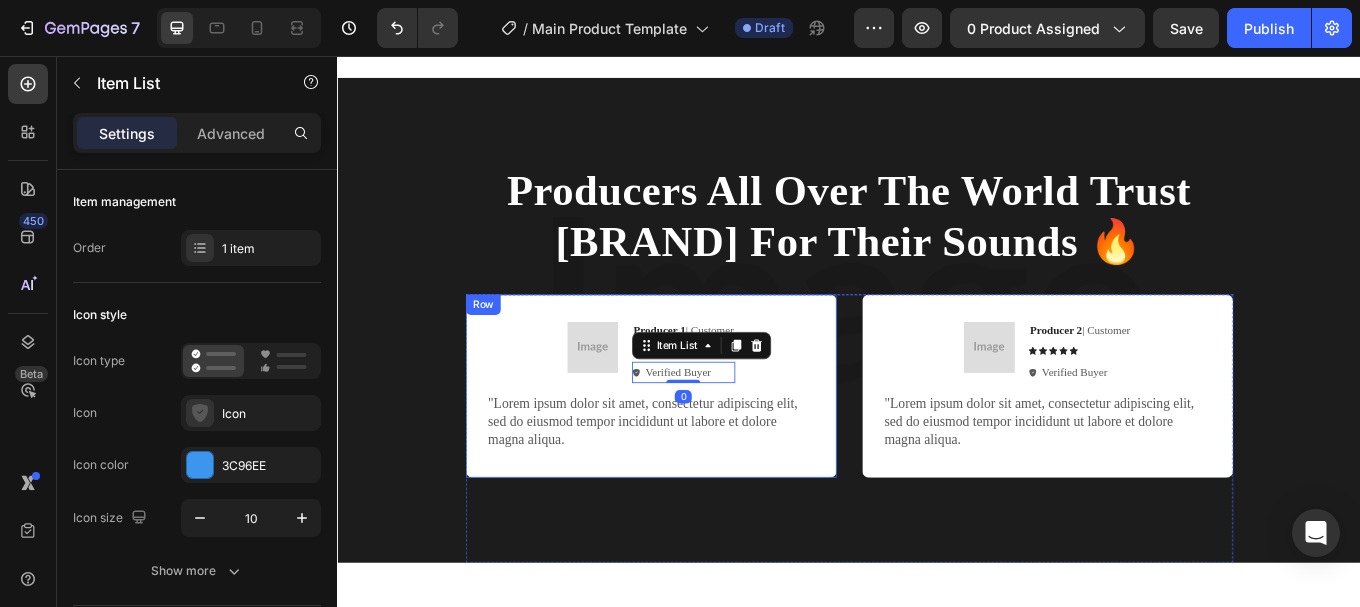 click on "Image Producer 1  | Customer   Text Block Icon Icon Icon Icon Icon Icon List
Verified Buyer Item List   0 Row "Lorem ipsum dolor sit amet, consectetur adipiscing elit, sed do eiusmod tempor incididunt ut labore et dolore magna aliqua. Text Block" at bounding box center (704, 443) 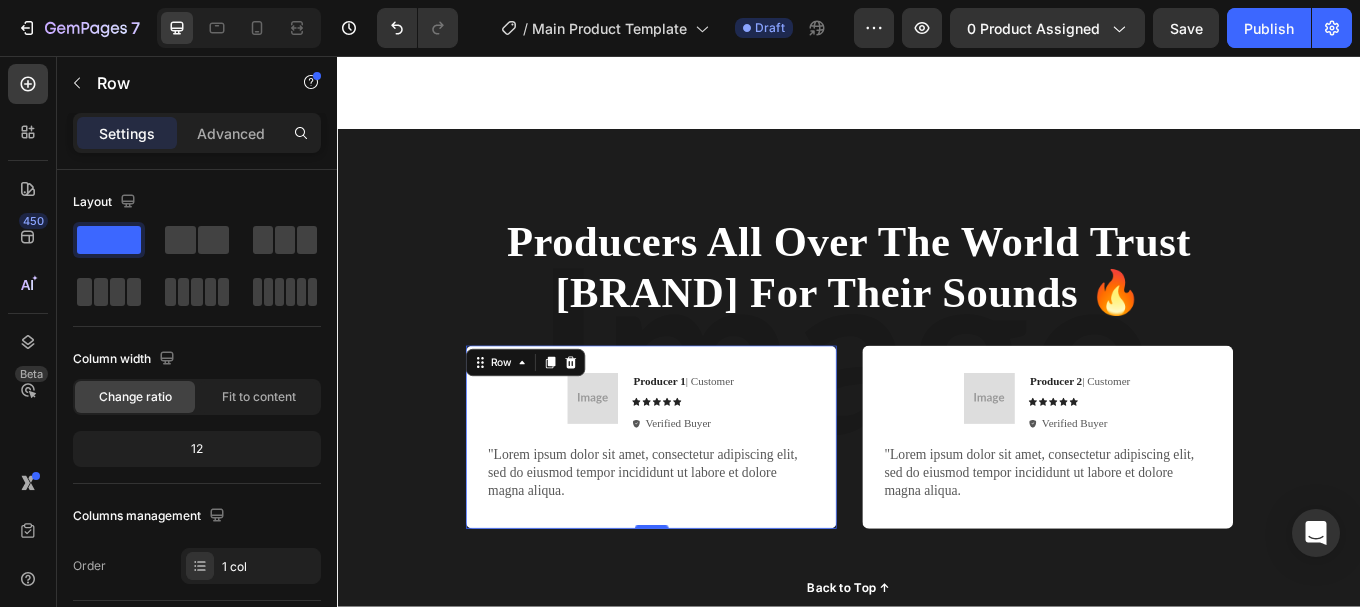 scroll, scrollTop: 500, scrollLeft: 0, axis: vertical 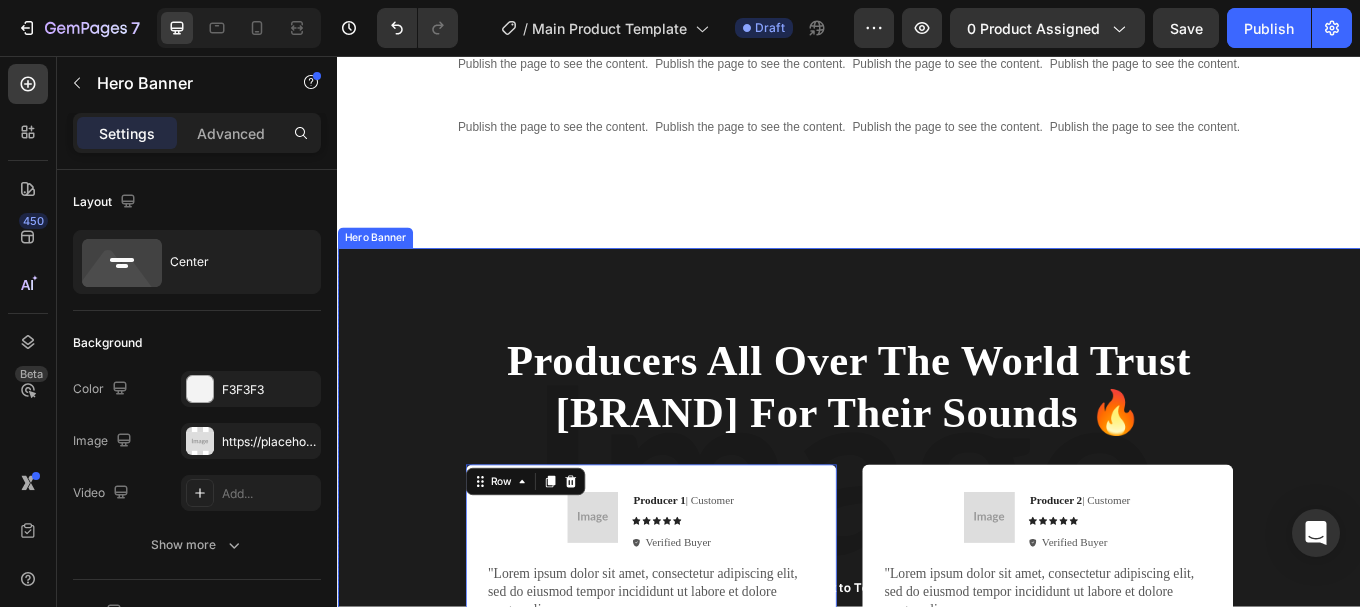click on "Hero Banner" at bounding box center (381, 270) 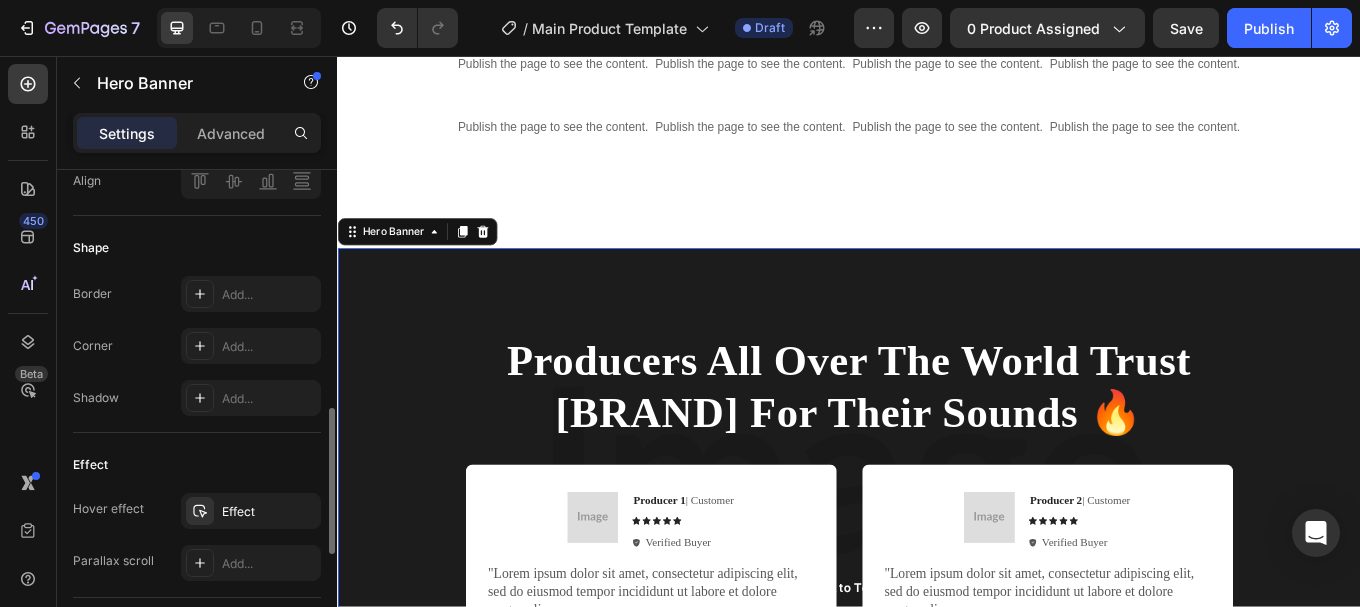 scroll, scrollTop: 1000, scrollLeft: 0, axis: vertical 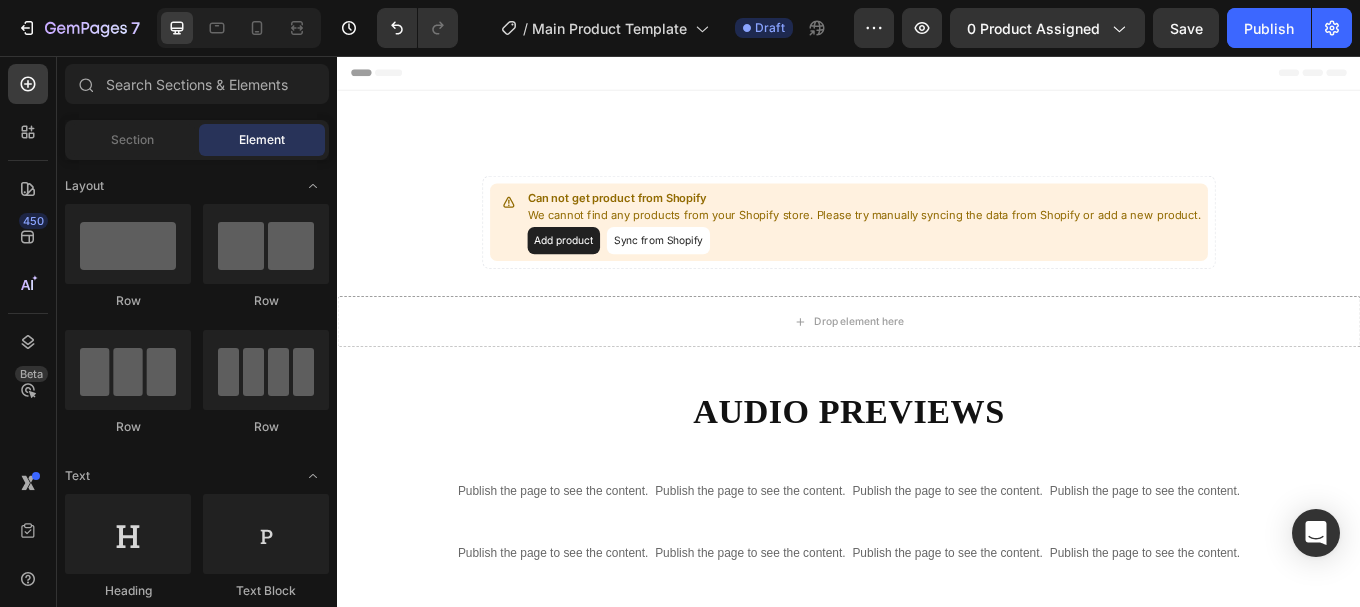 click on "Header" at bounding box center [394, 76] 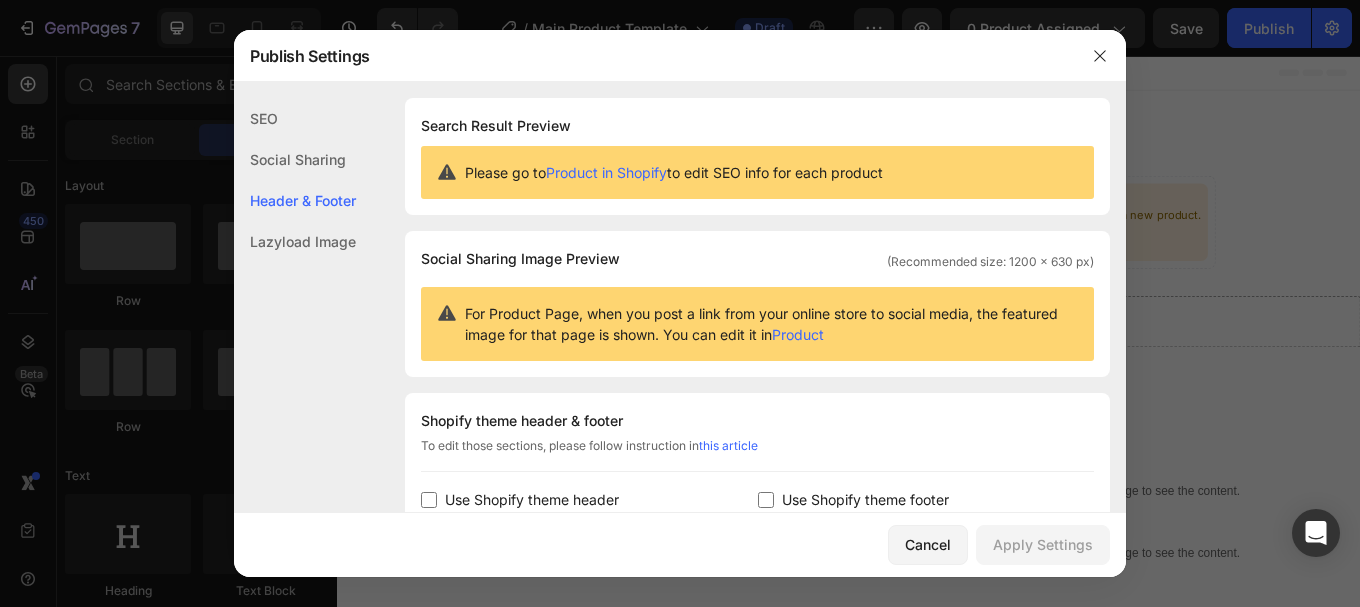 scroll, scrollTop: 291, scrollLeft: 0, axis: vertical 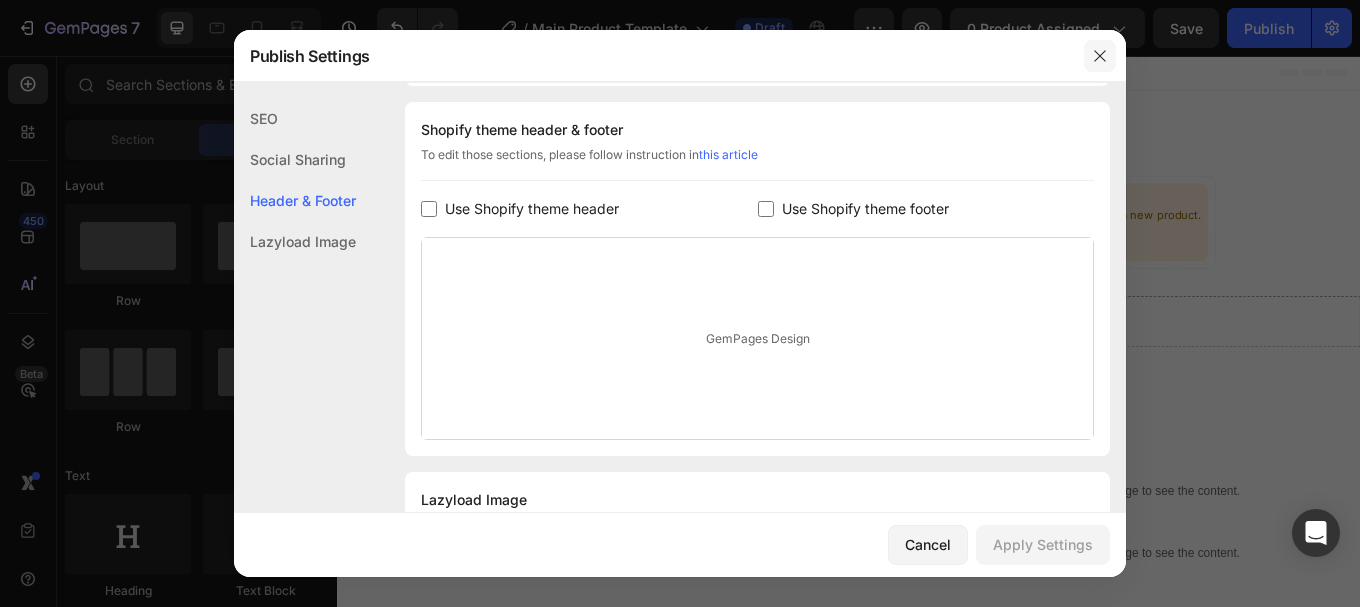 click at bounding box center [1100, 56] 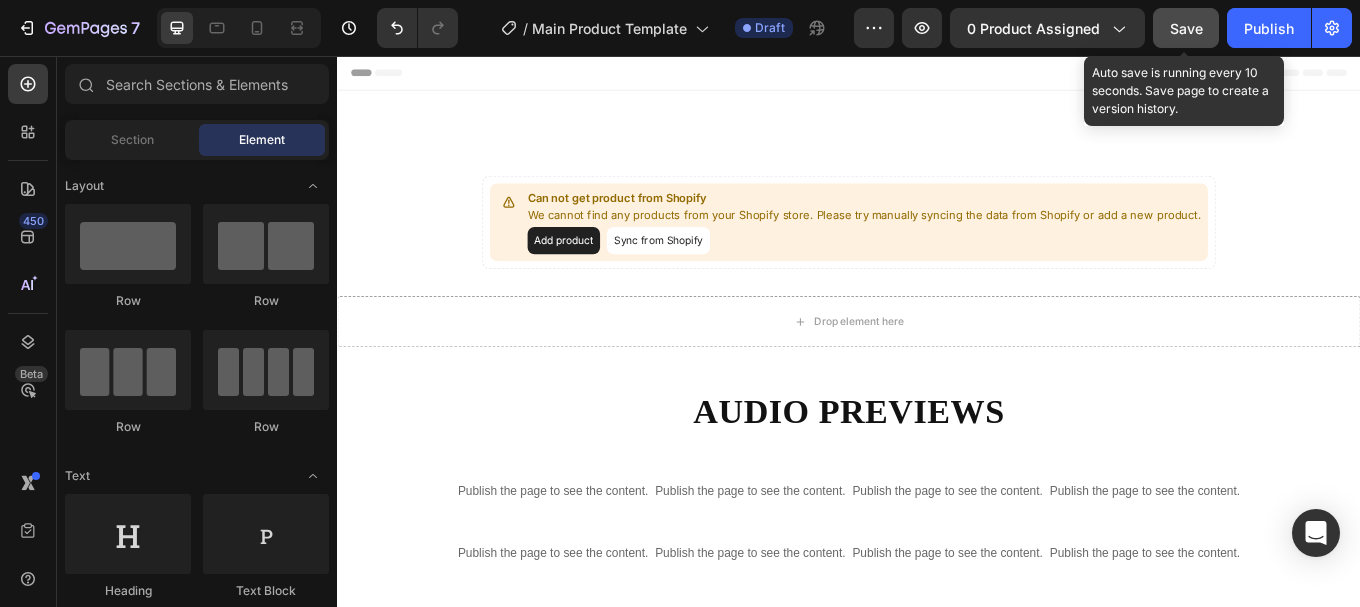 click on "Save" 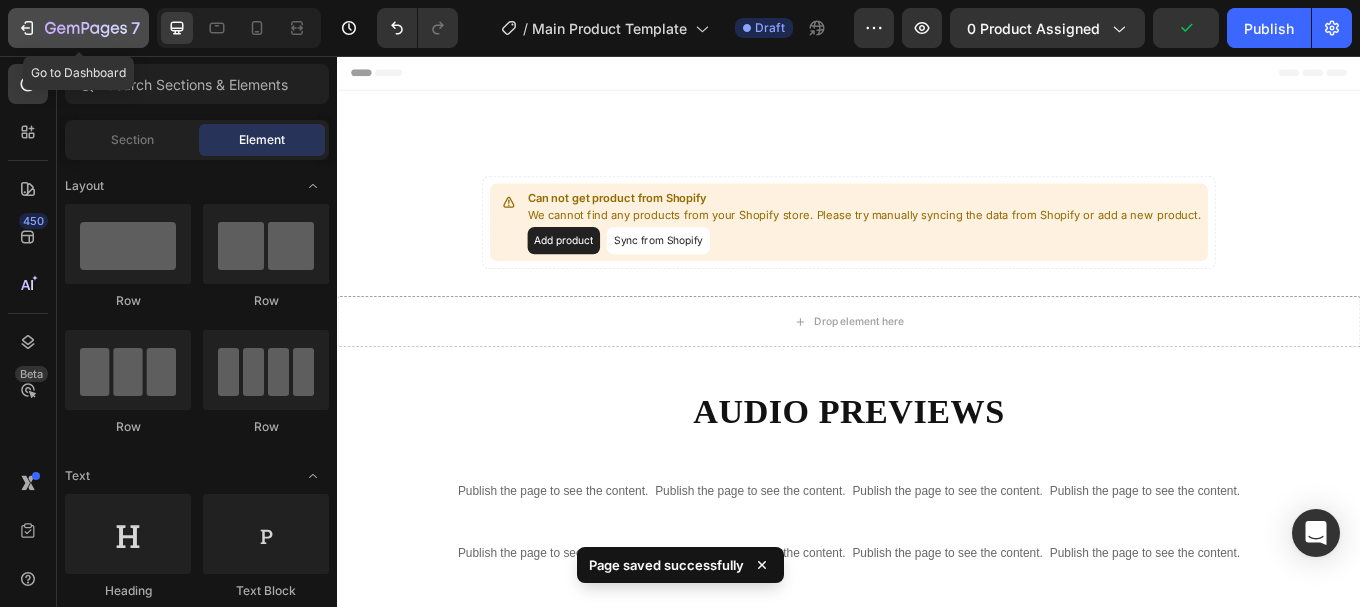 click on "7" 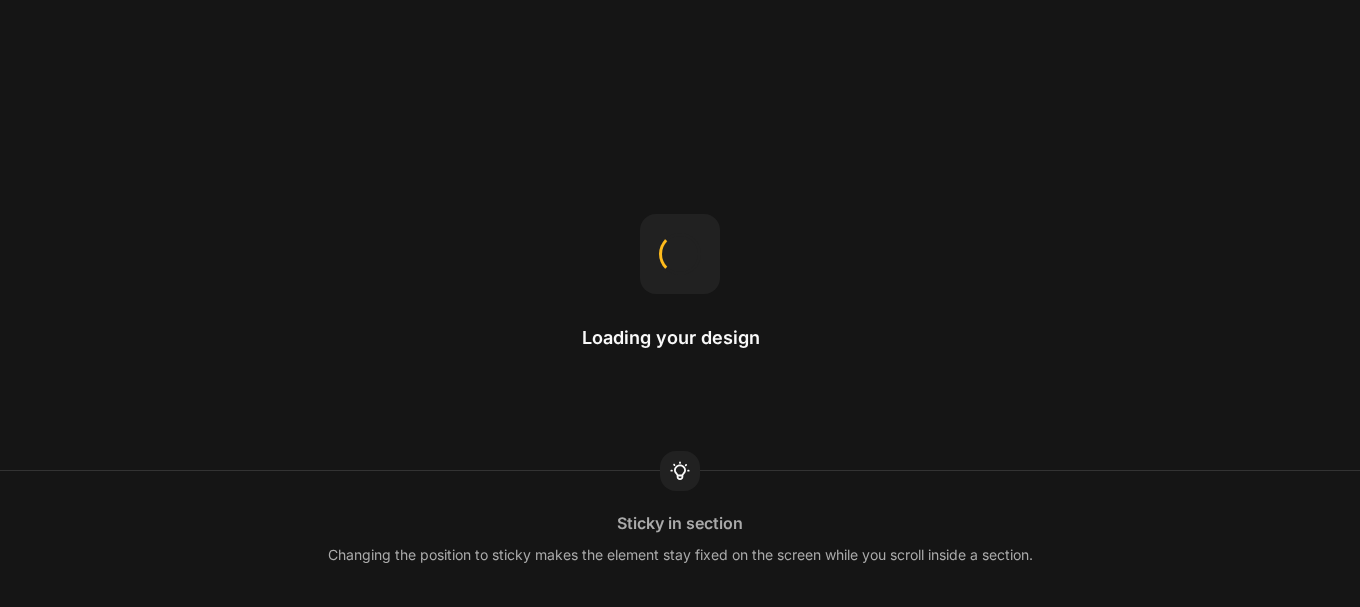 scroll, scrollTop: 0, scrollLeft: 0, axis: both 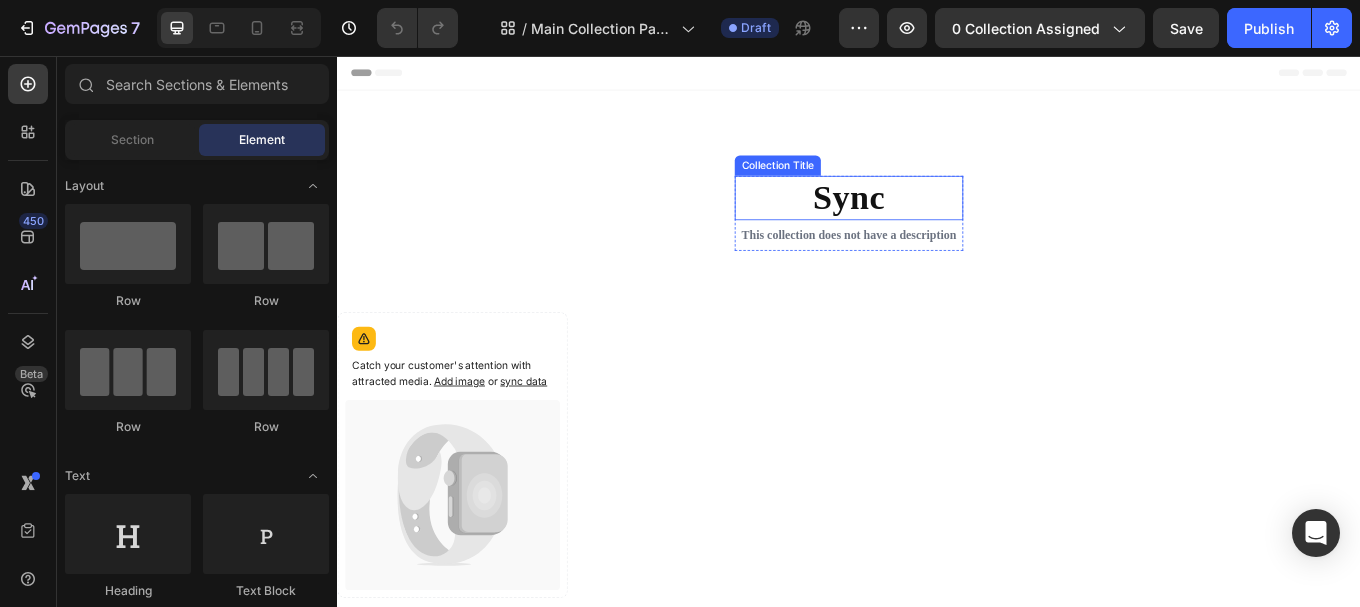 click on "Sync" at bounding box center [937, 223] 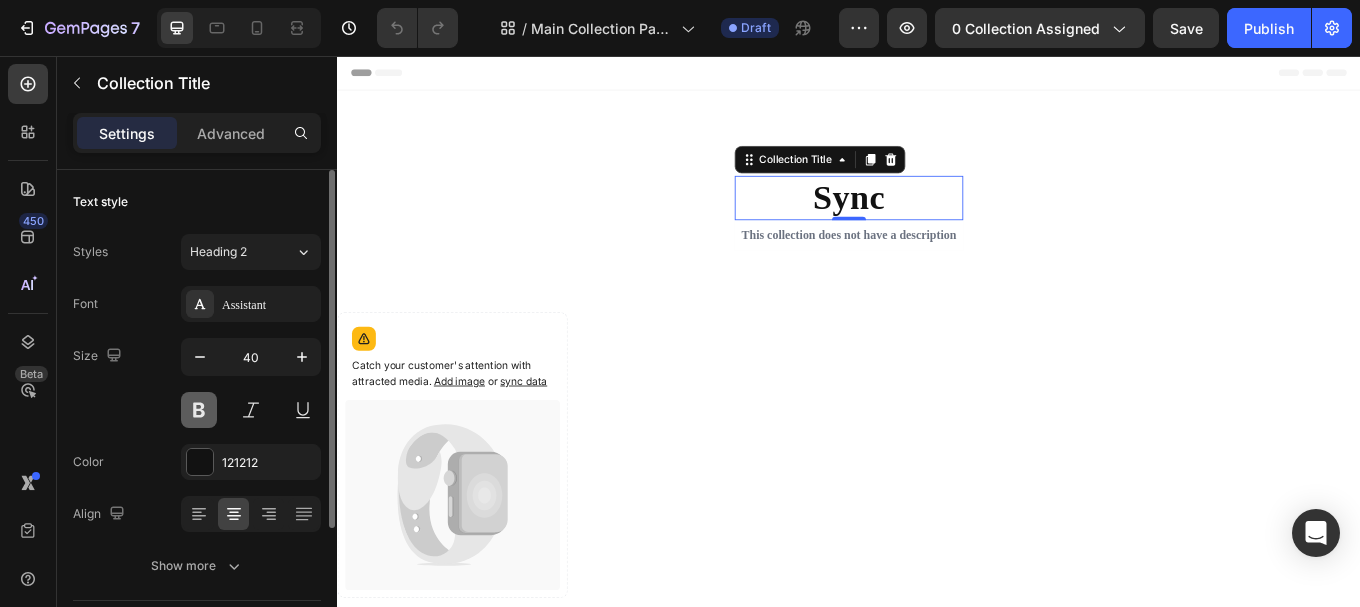 click at bounding box center (199, 410) 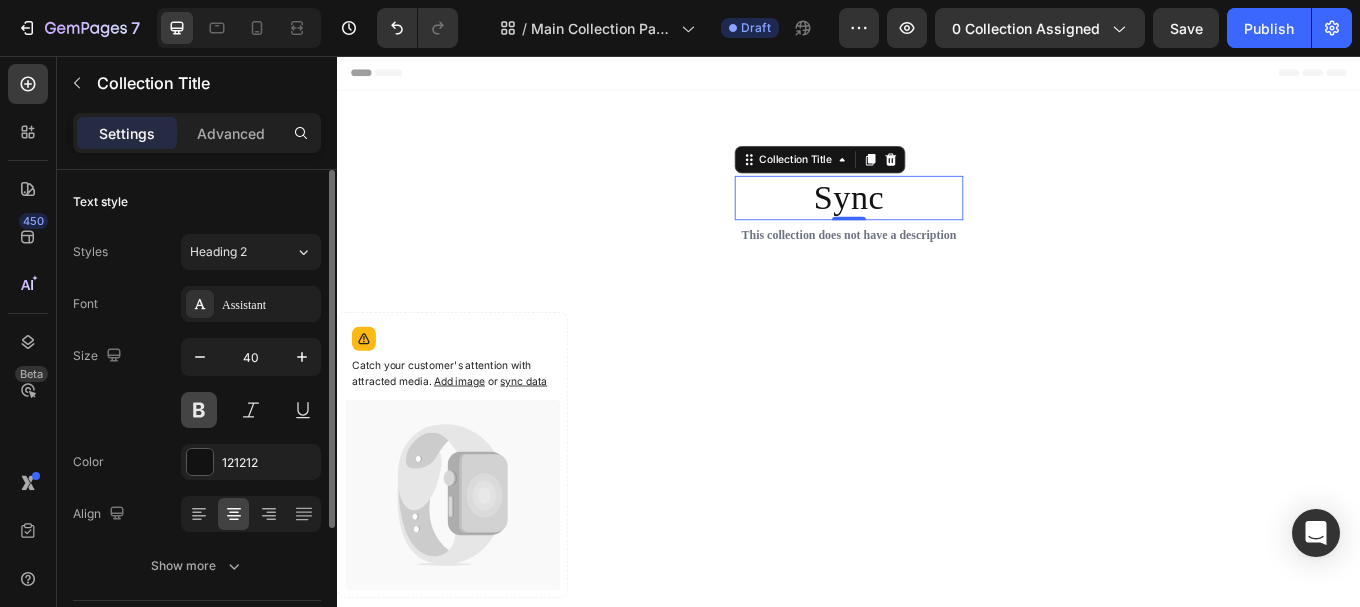 click at bounding box center (199, 410) 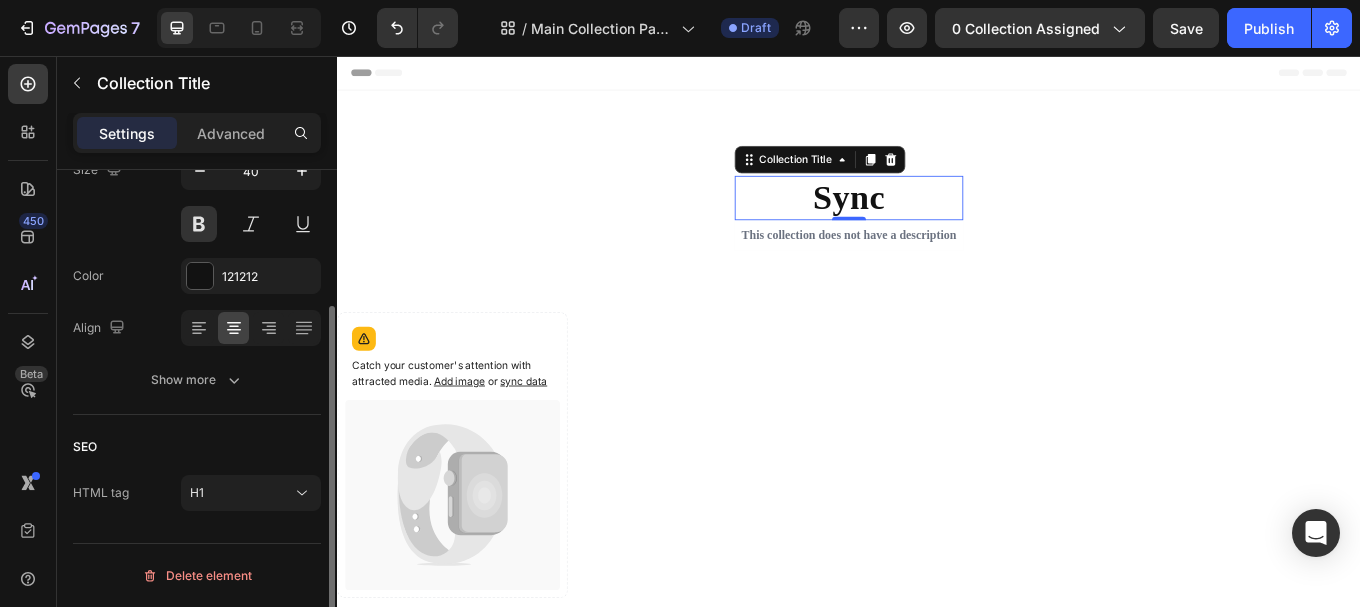 scroll, scrollTop: 0, scrollLeft: 0, axis: both 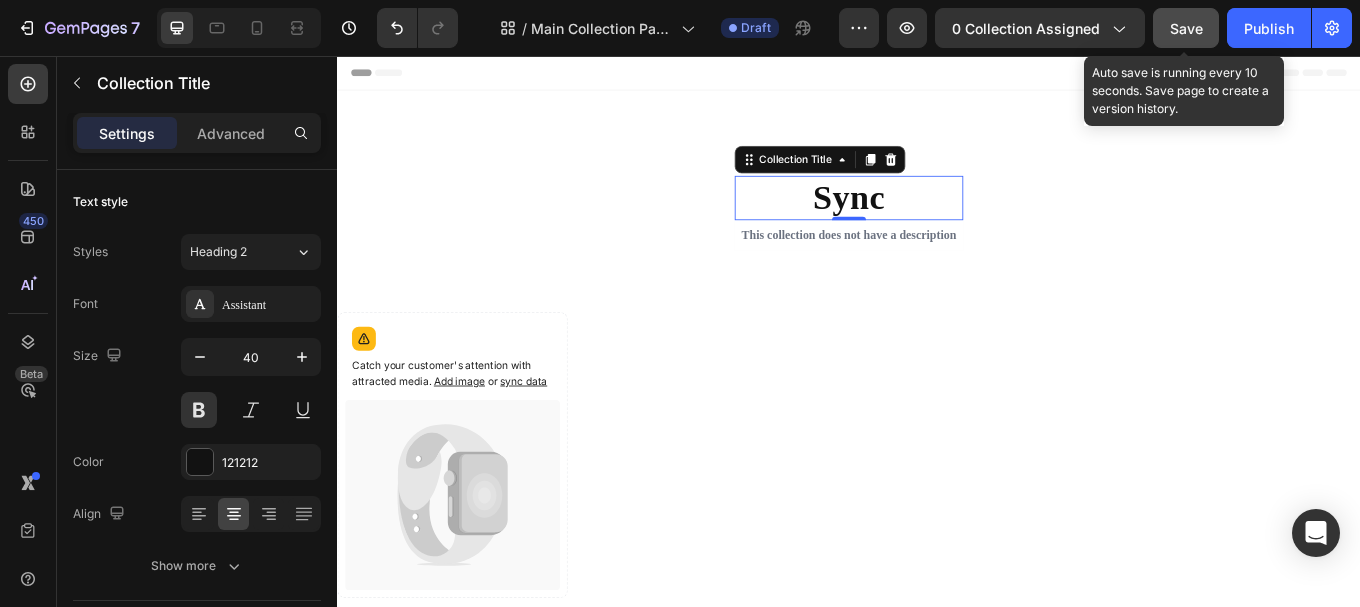 click on "Save" at bounding box center [1186, 28] 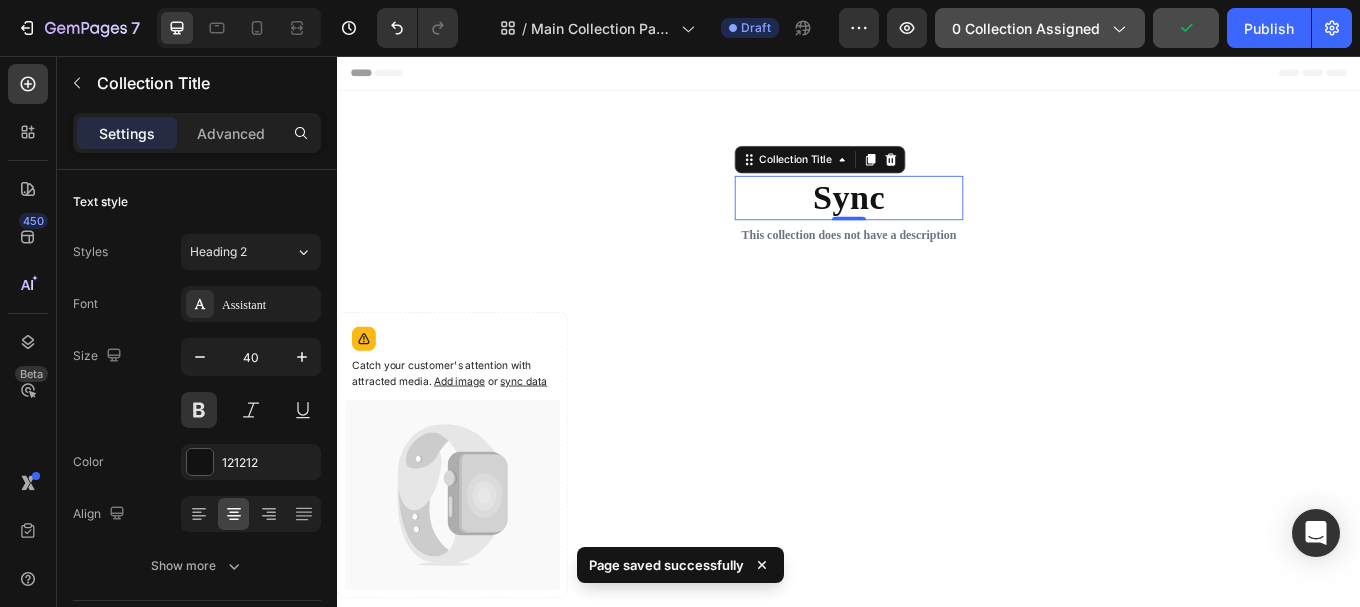 click 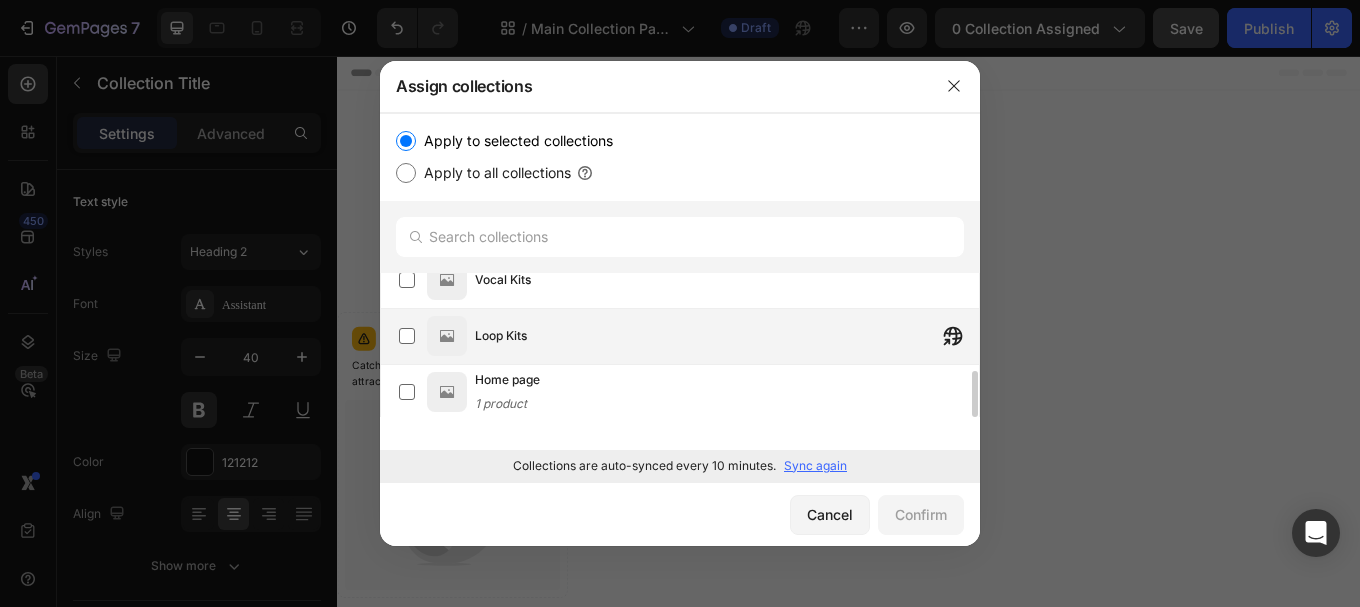 scroll, scrollTop: 303, scrollLeft: 0, axis: vertical 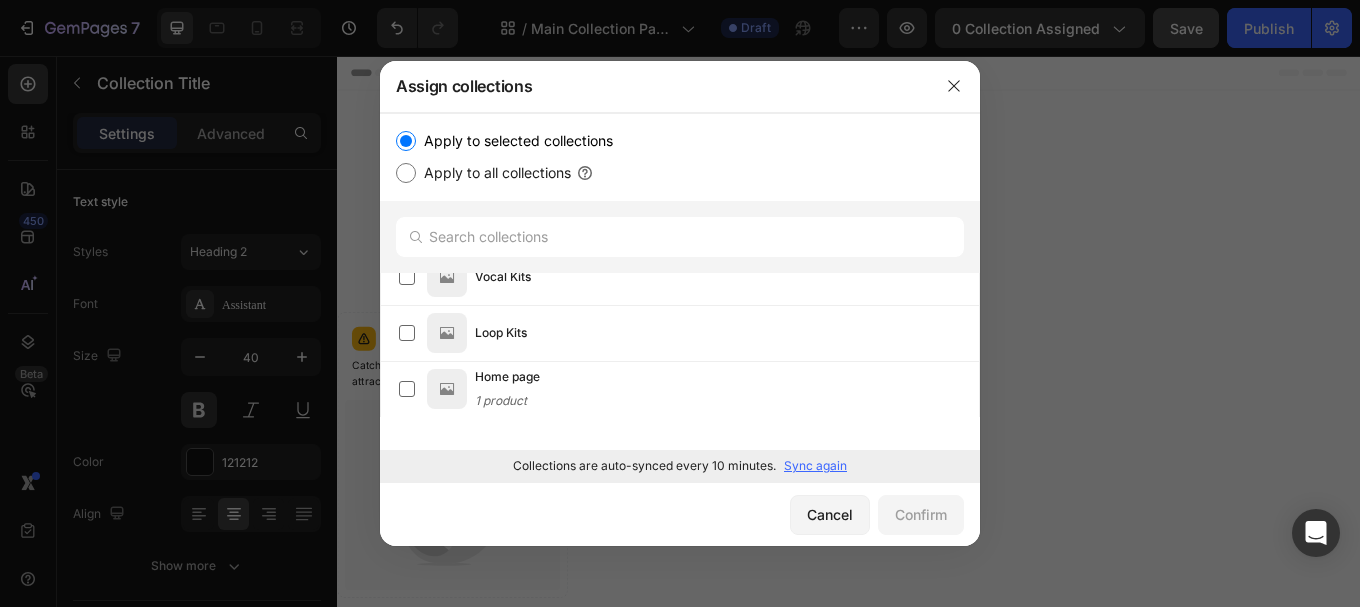 click on "Apply to all collections" at bounding box center (406, 173) 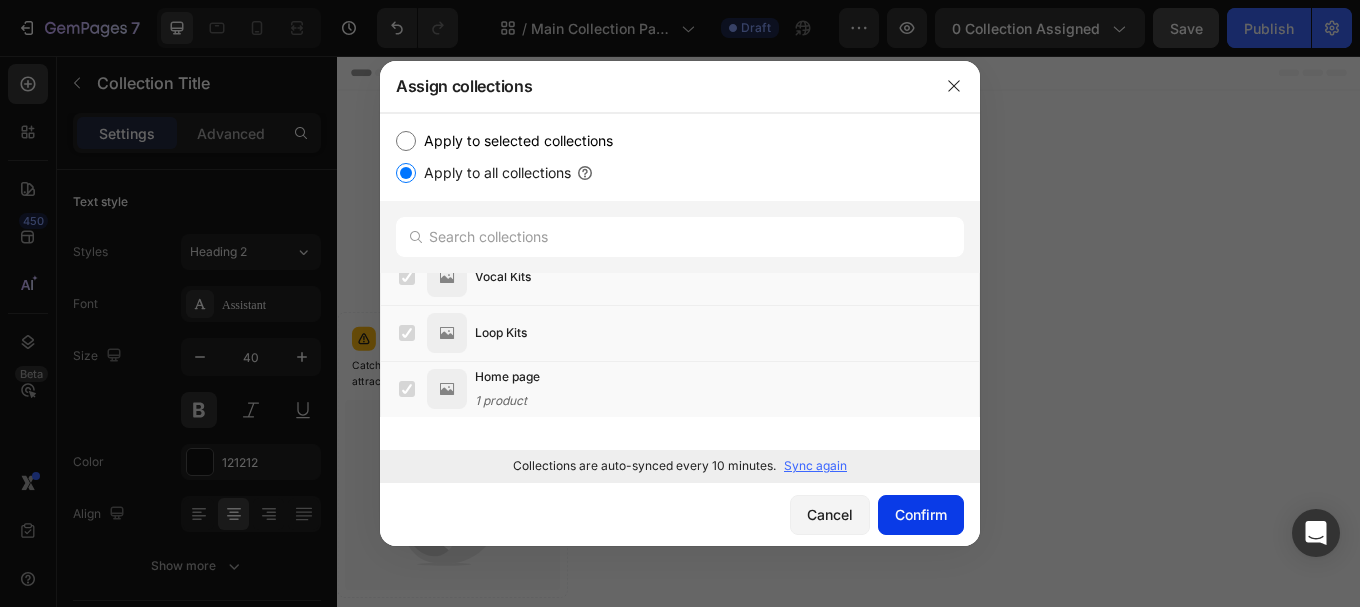 click on "Confirm" at bounding box center (921, 514) 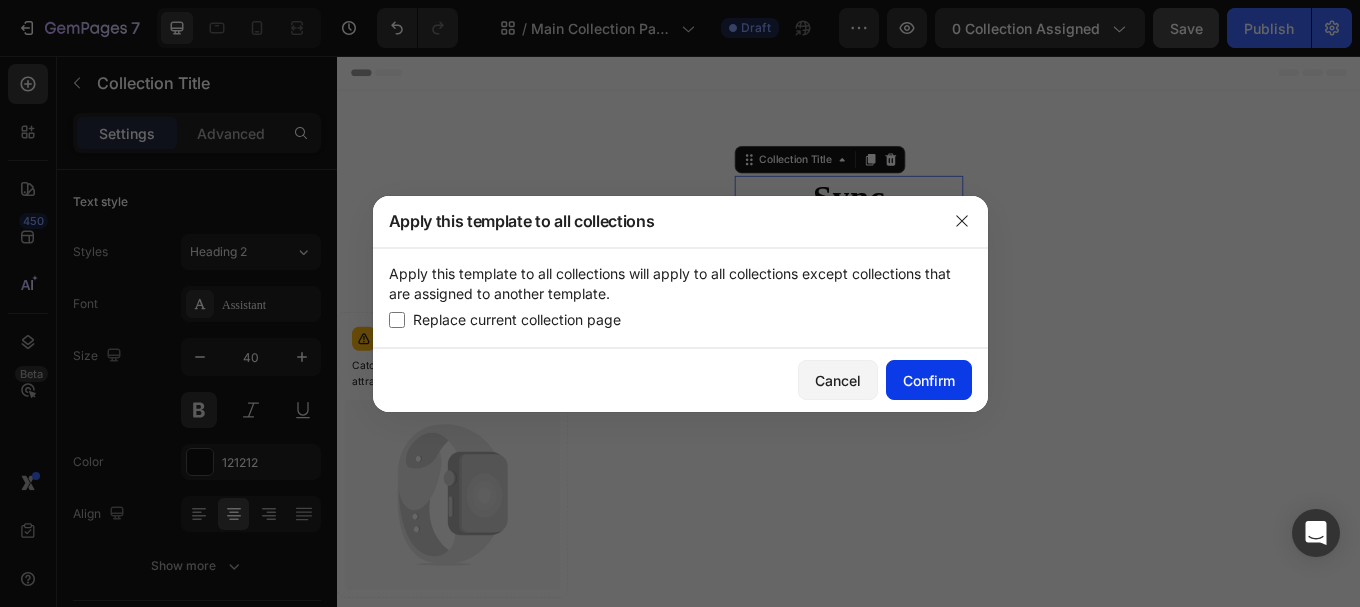 click on "Confirm" at bounding box center [929, 380] 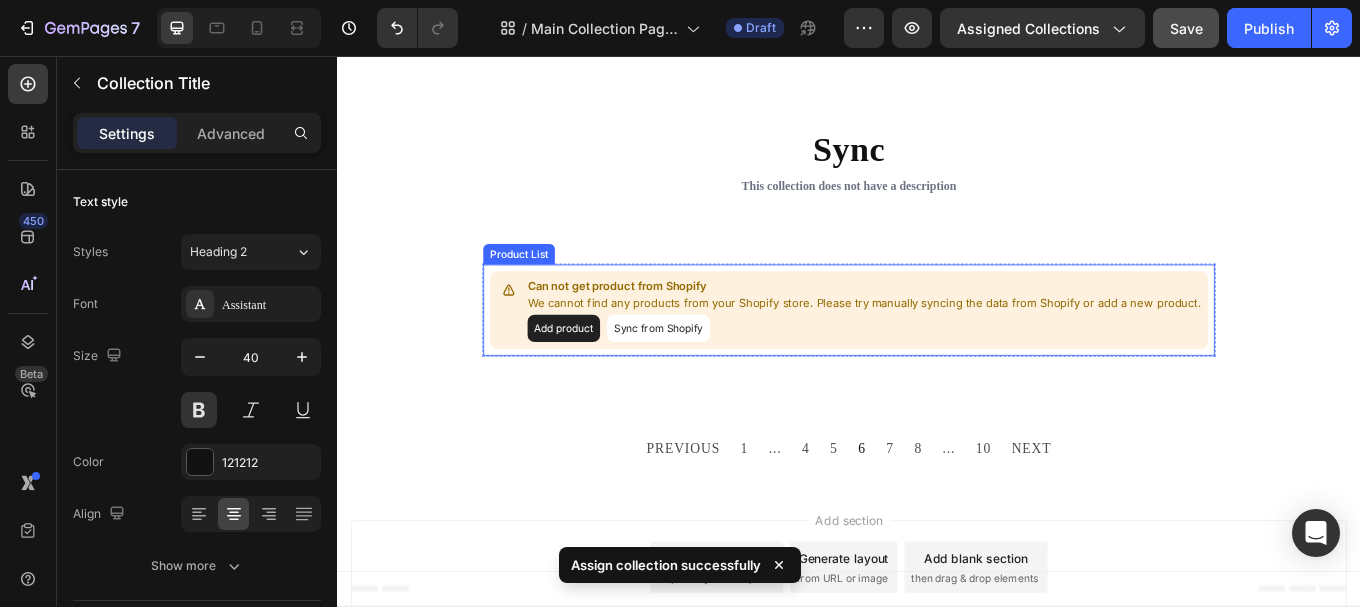 scroll, scrollTop: 0, scrollLeft: 0, axis: both 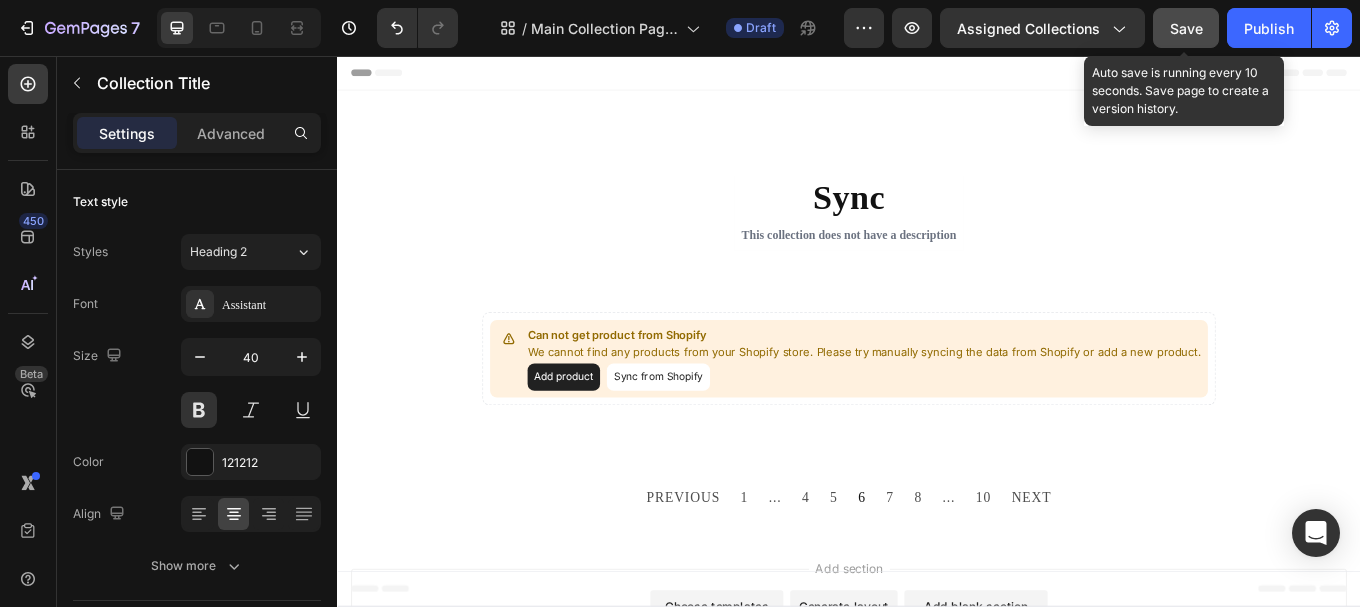 click on "Save" at bounding box center (1186, 28) 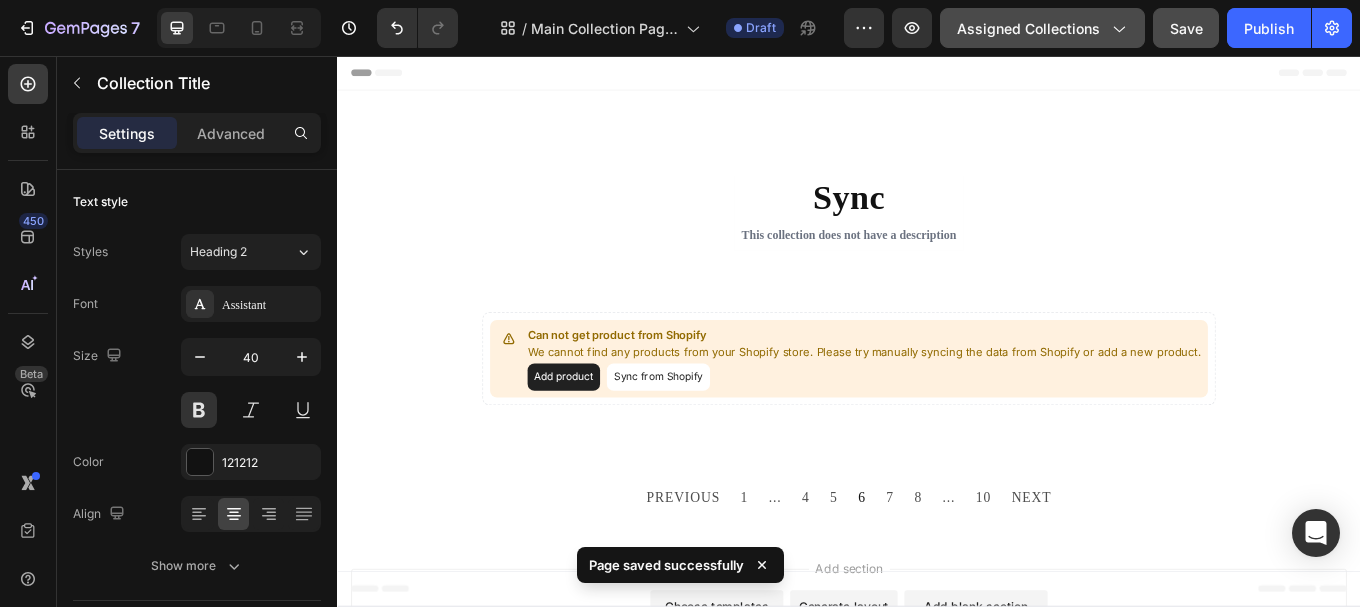 click 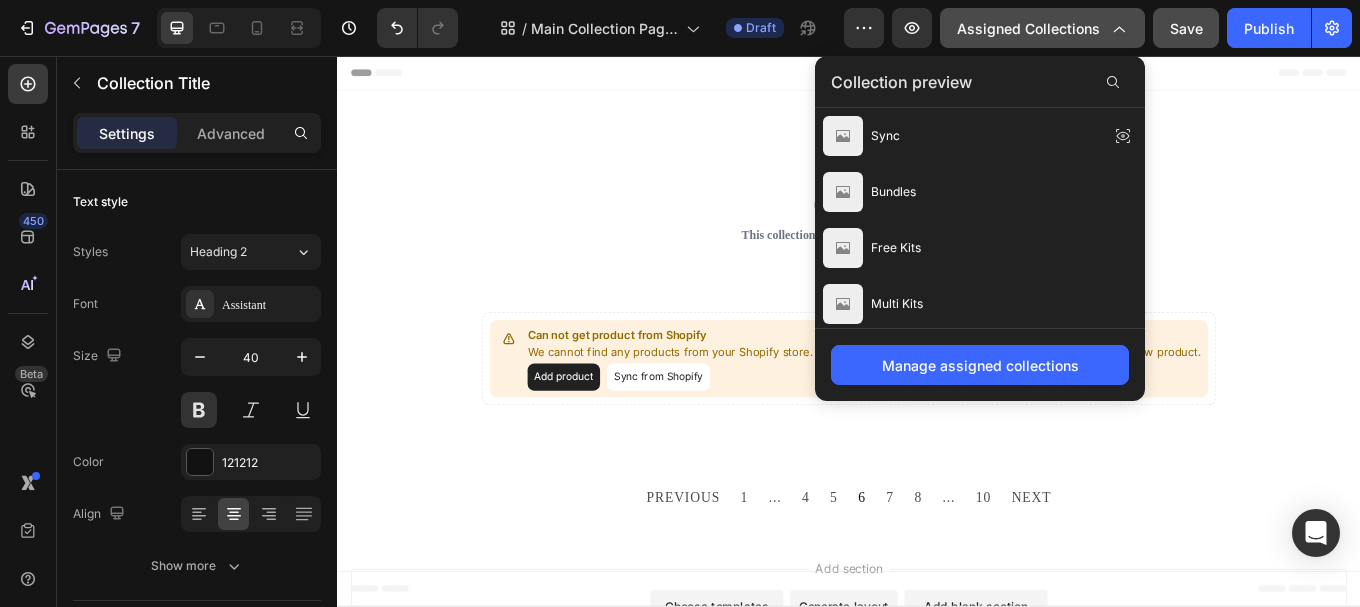 click 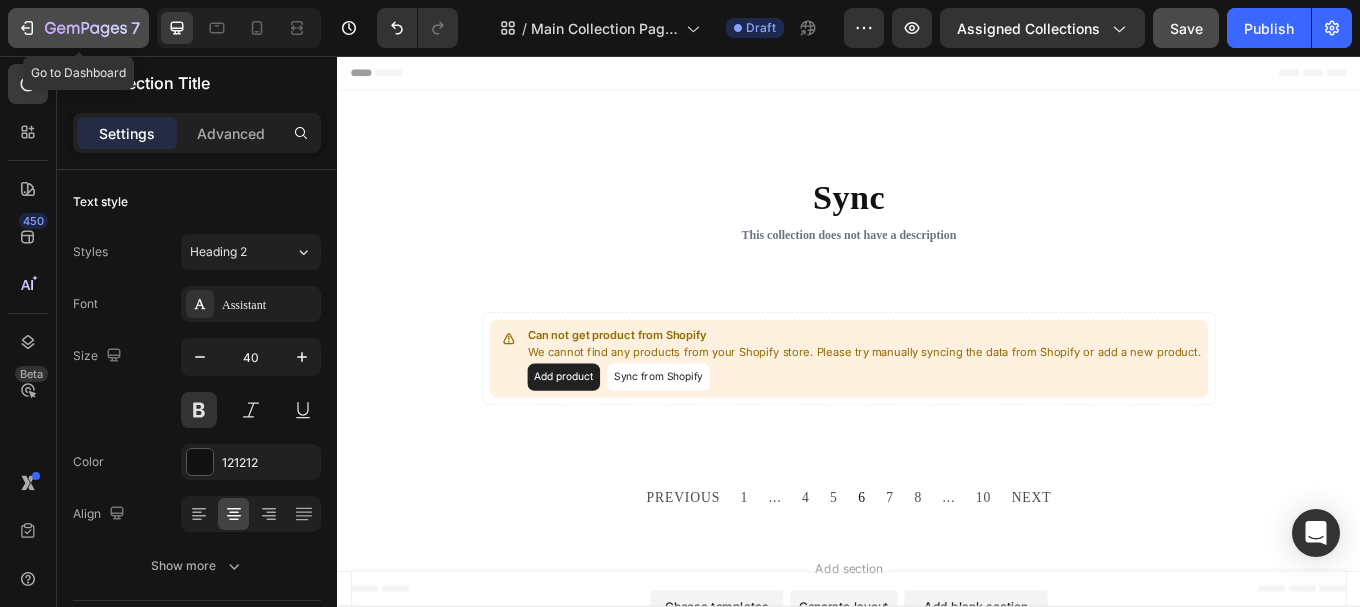 click 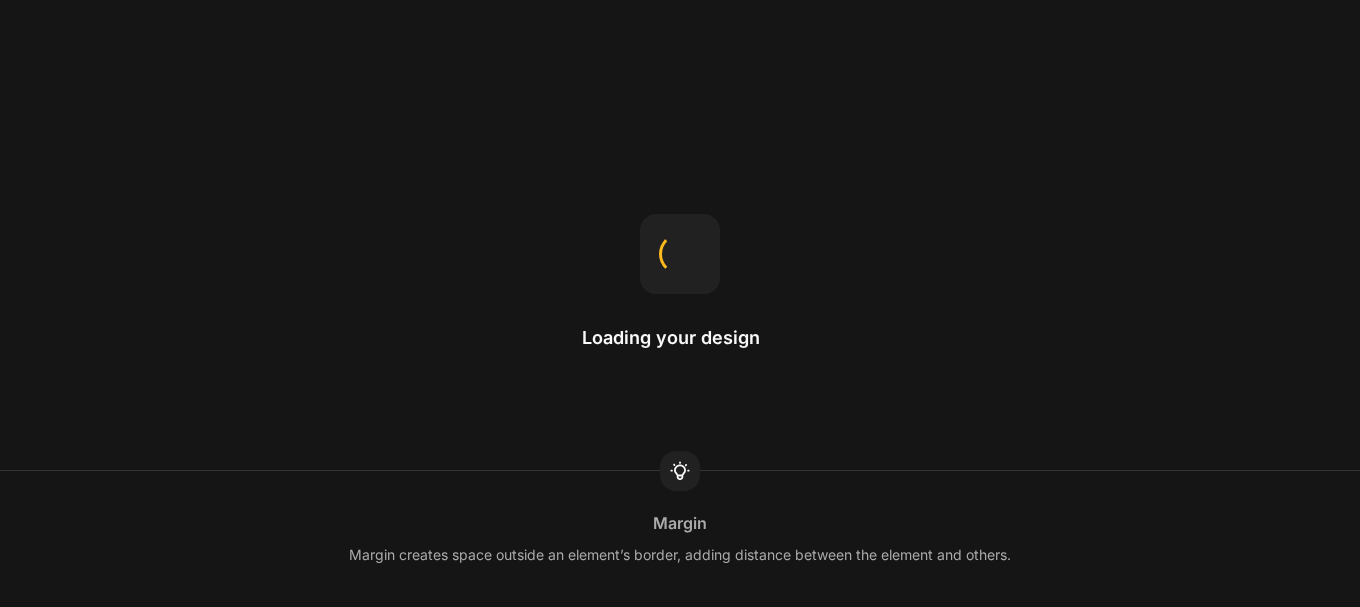 scroll, scrollTop: 0, scrollLeft: 0, axis: both 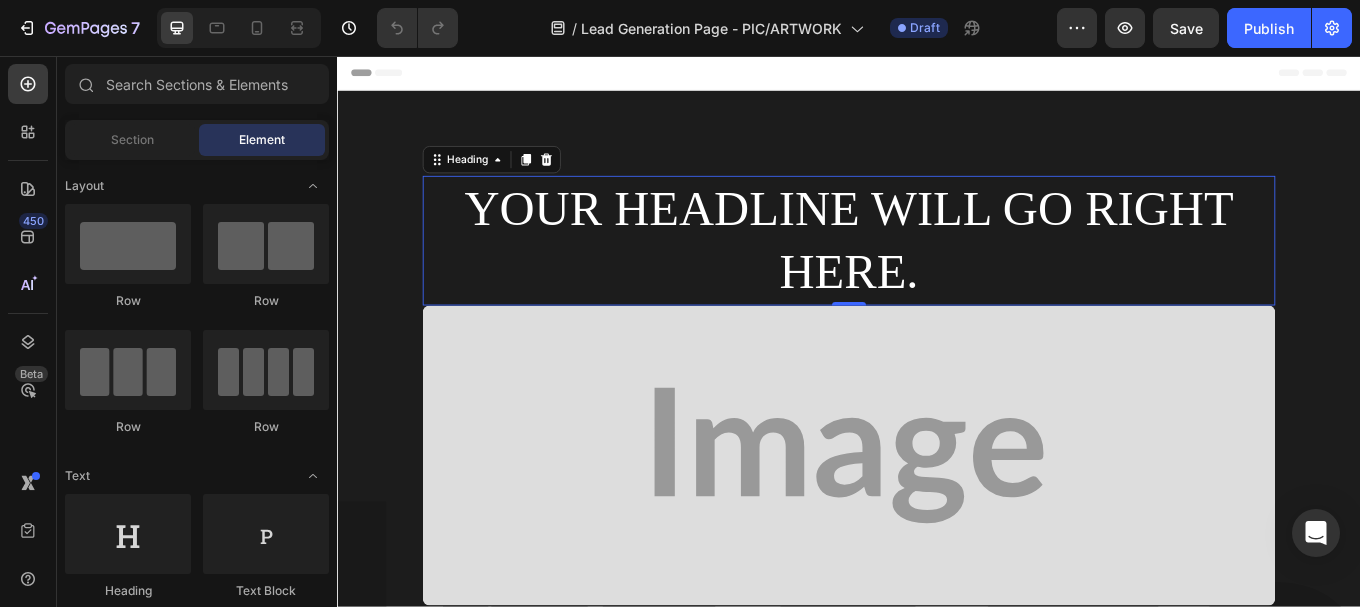 click on "YOUR HEADLINE WILL GO RIGHT HERE." at bounding box center [937, 273] 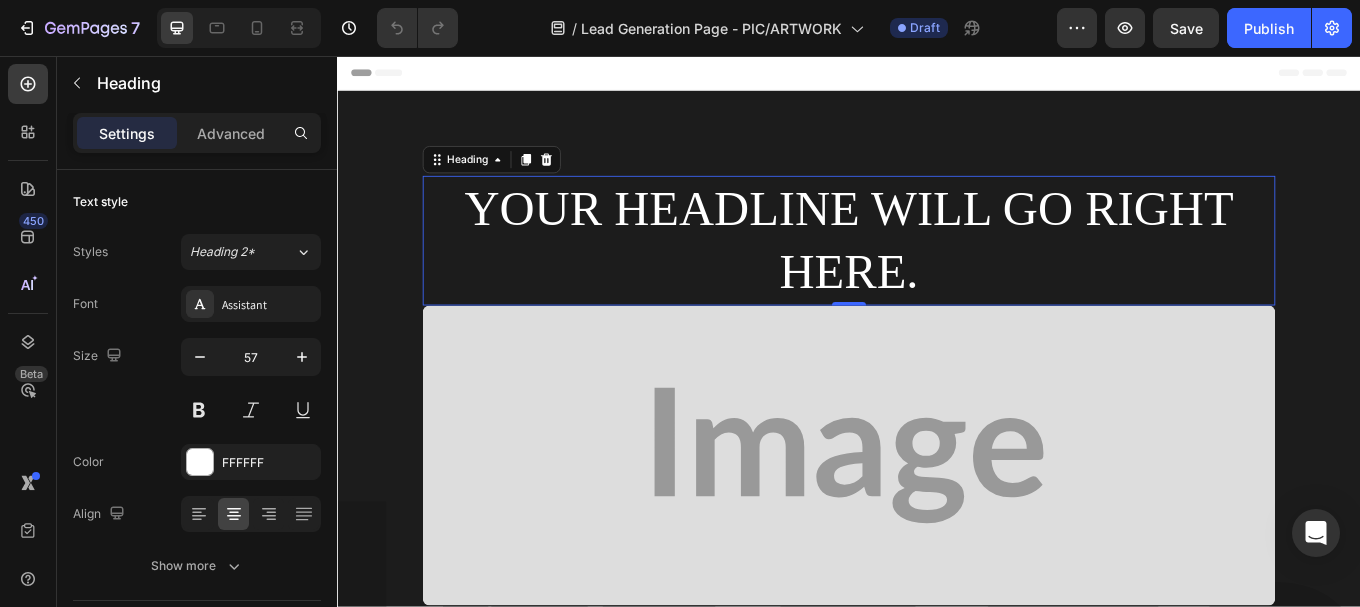 click on "YOUR HEADLINE WILL GO RIGHT HERE." at bounding box center [937, 273] 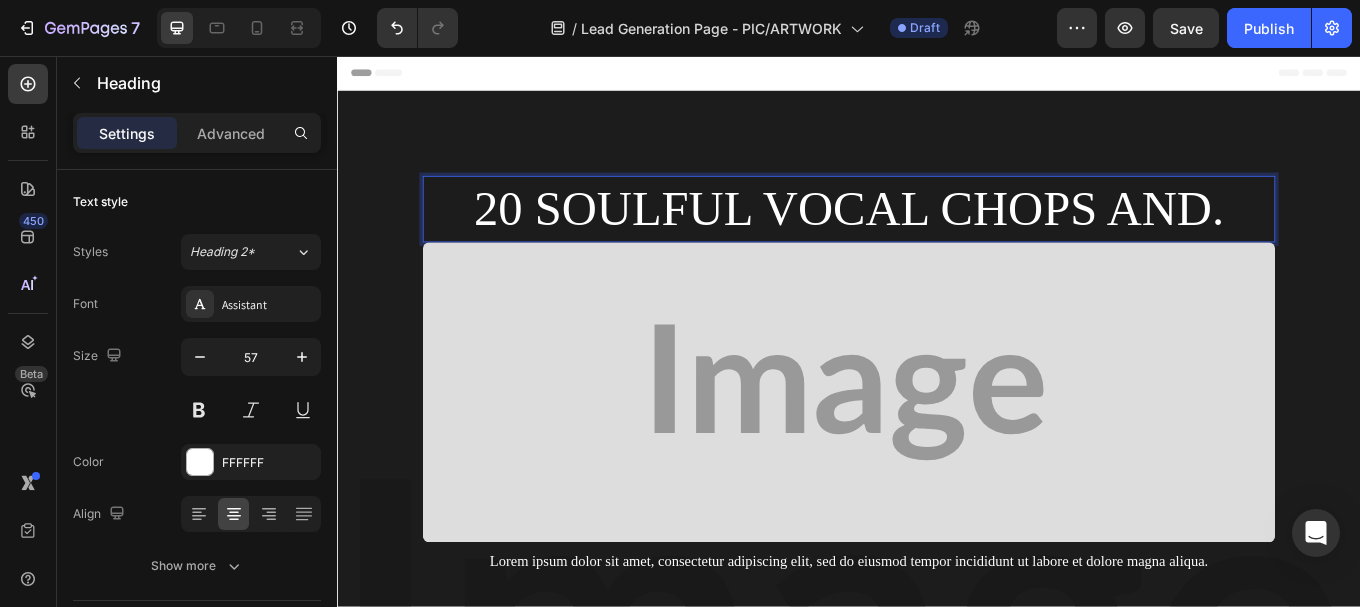 click on "20 SOULFUL VOCAL CHOPS AND." at bounding box center (937, 236) 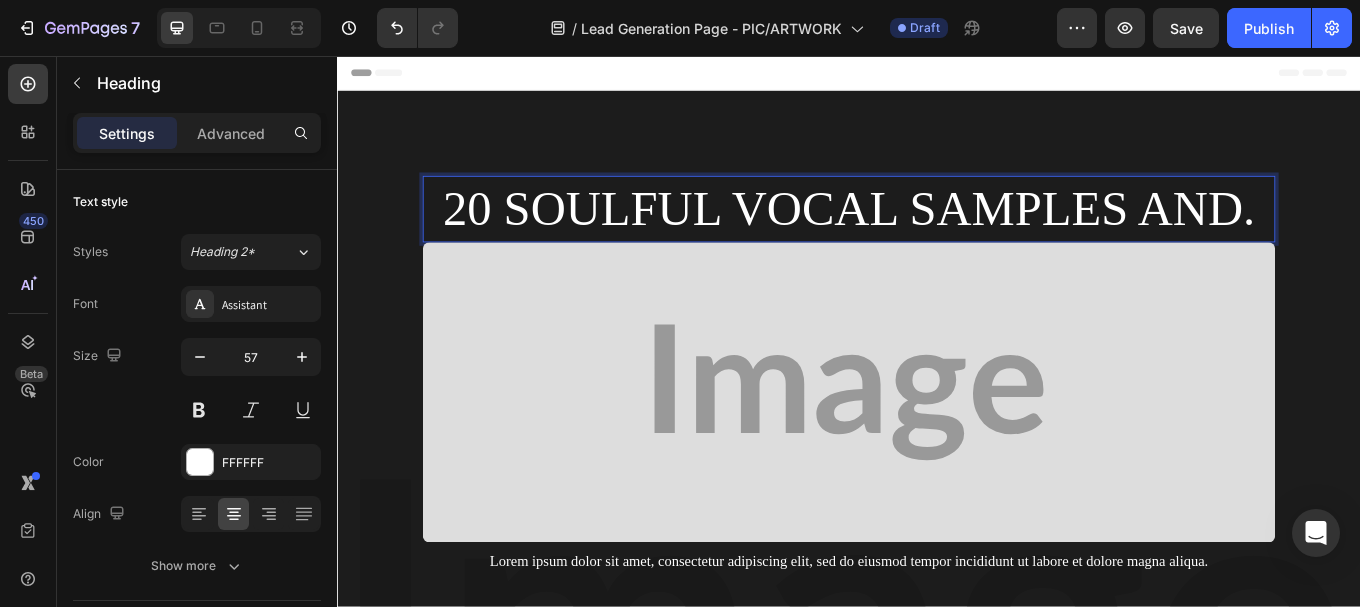 click on "20 SOULFUL VOCAL SAMPLES AND." at bounding box center (937, 236) 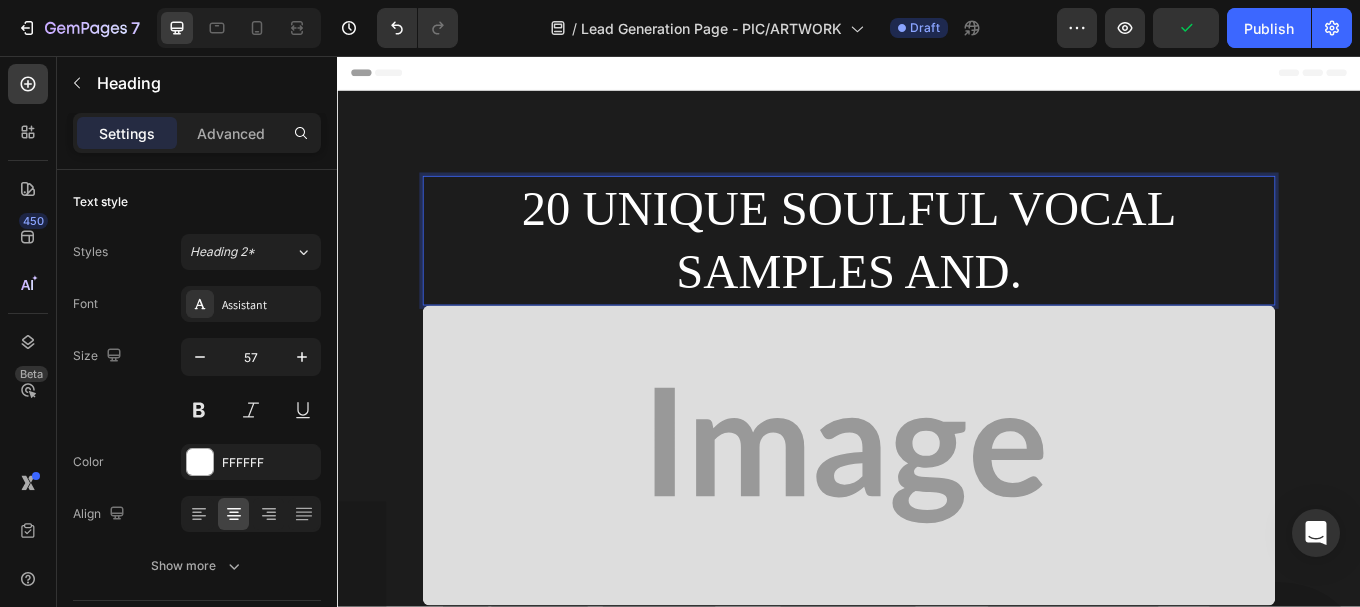 click on "20 UNIQUE SOULFUL VOCAL SAMPLES AND." at bounding box center (937, 273) 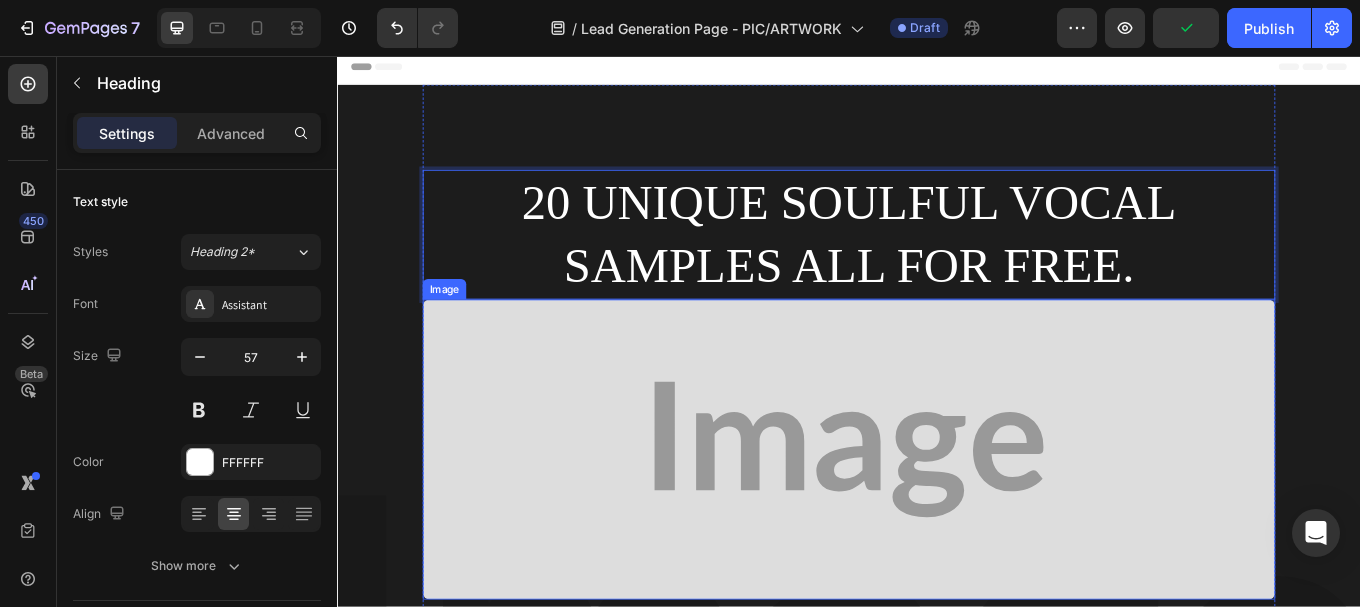 scroll, scrollTop: 0, scrollLeft: 0, axis: both 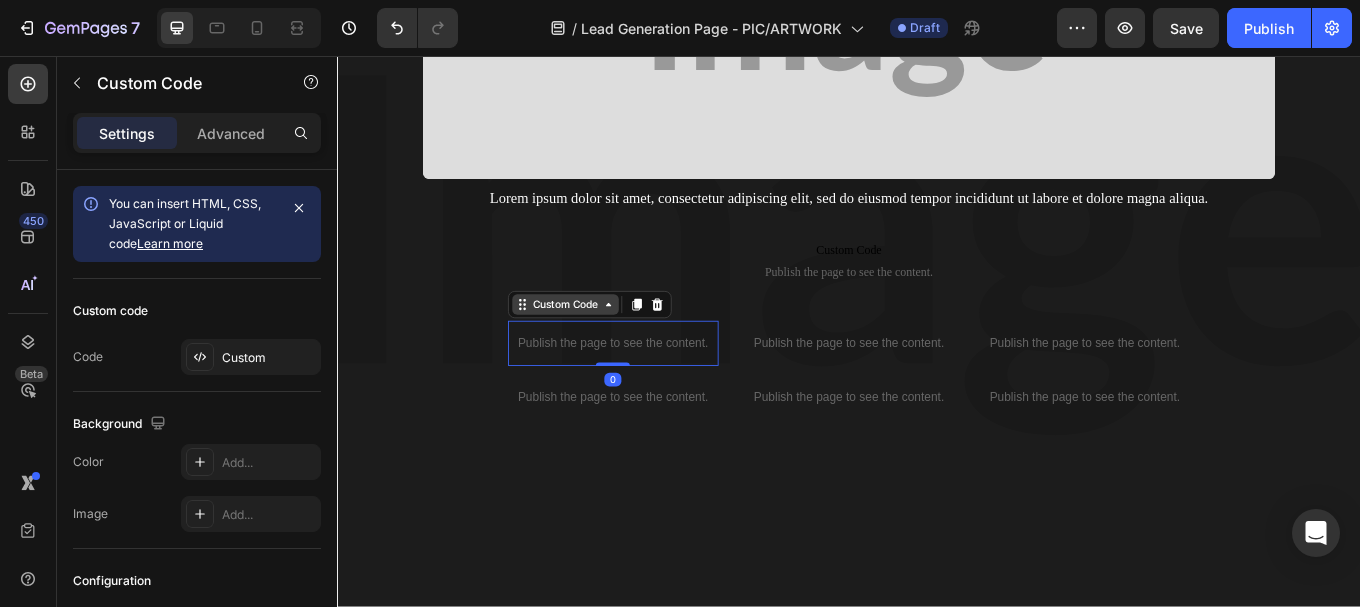 click on "Custom Code" at bounding box center (633, 348) 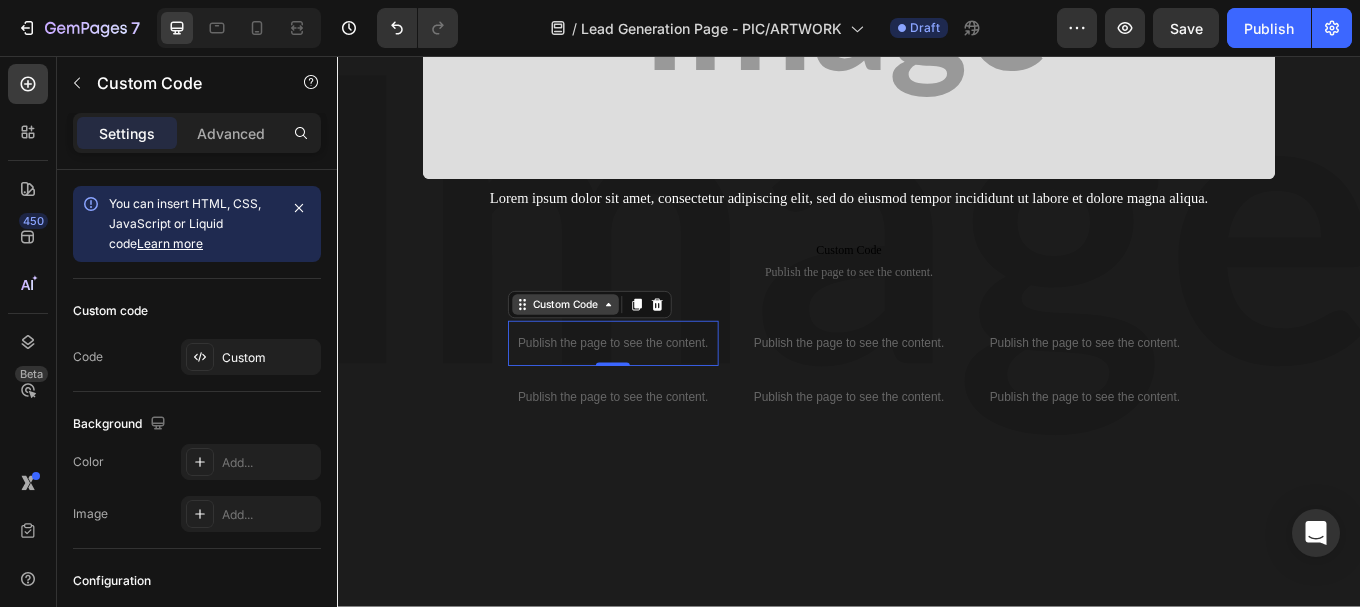 click 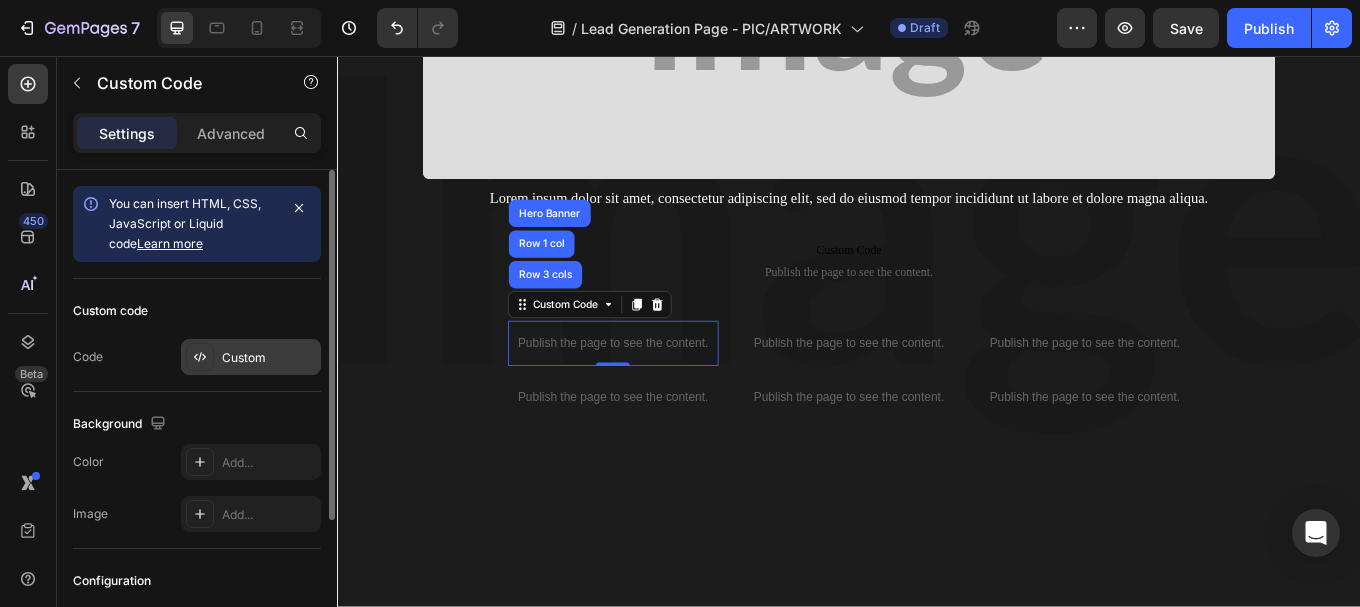 click on "Custom" at bounding box center [269, 358] 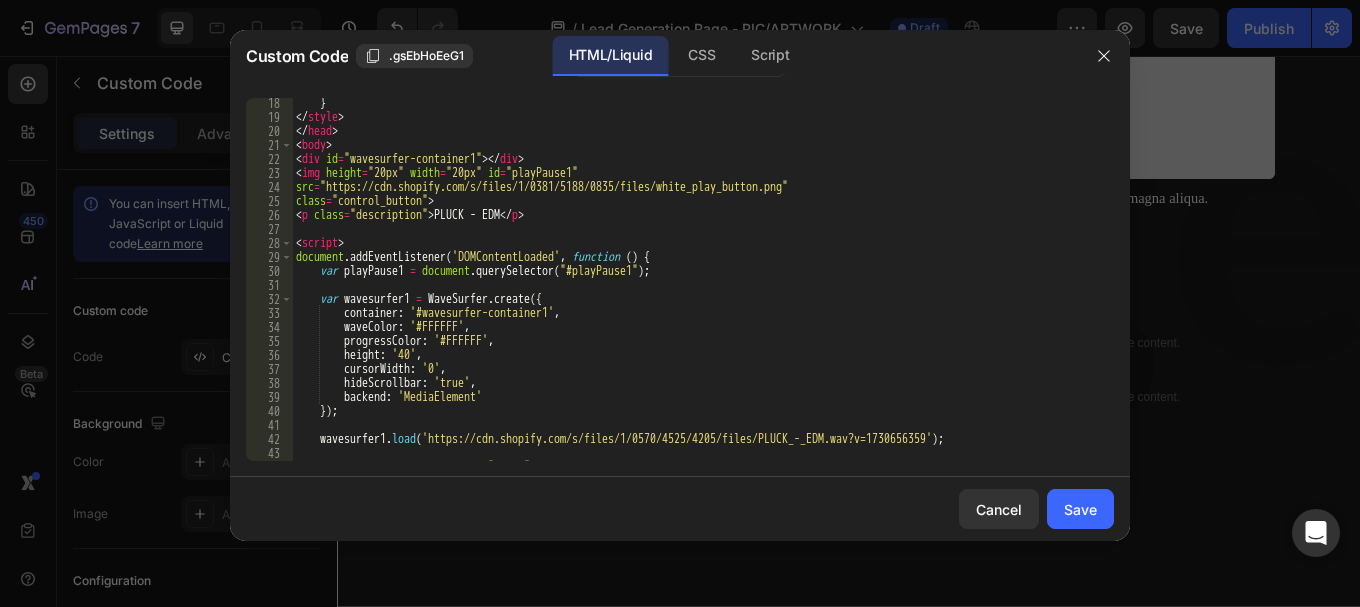 scroll, scrollTop: 300, scrollLeft: 0, axis: vertical 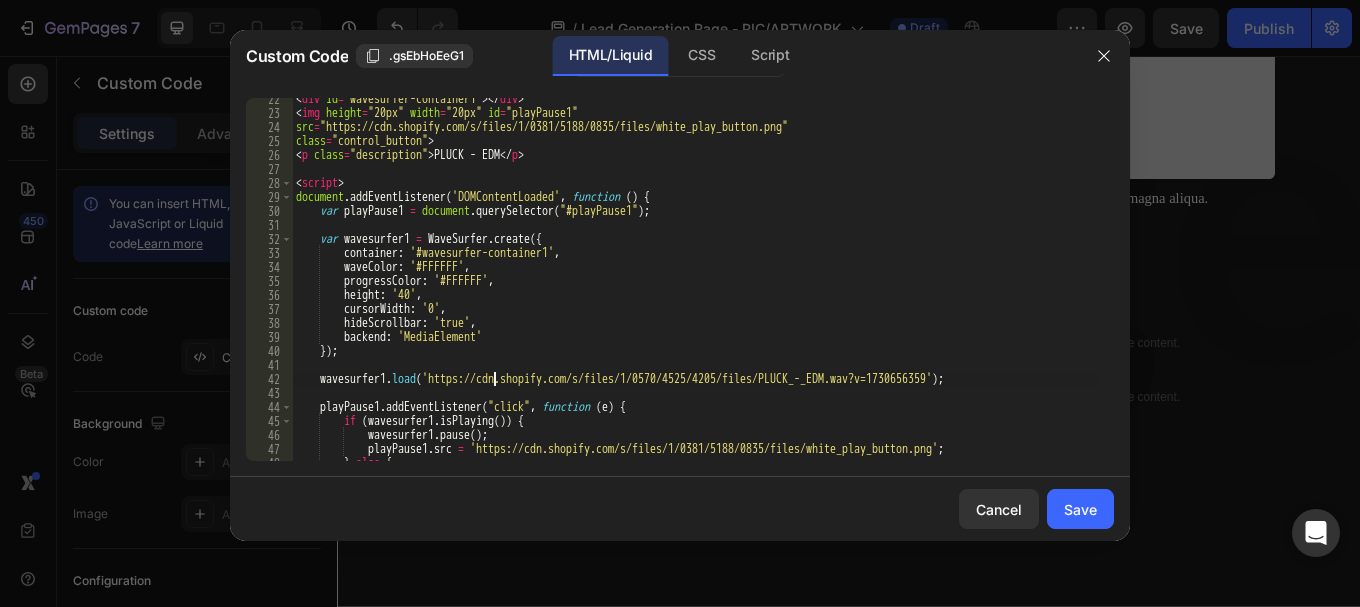 click on "< div   id = "wavesurfer-container1" > </ div > < img   height = "20px"   width = "20px"   id = "playPause1"   src = "https://cdn.shopify.com/s/files/1/0381/5188/0835/files/white_play_button.png" class = "control_button" > < p   class = "description" > PLUCK - EDM </ p > < script > document . addEventListener ( 'DOMContentLoaded' ,   function   ( )   {      var   playPause1   =   document . querySelector ( "#playPause1" ) ;      var   wavesurfer1   =   WaveSurfer . create ({           container :   '#wavesurfer-container1' ,           waveColor :   '#FFFFFF' ,           progressColor :   '#FFFFFF' ,           height :   '40' ,           cursorWidth :   '0' ,           hideScrollbar :   'true' ,           backend :   'MediaElement'      }) ;      wavesurfer1 . load ( 'https://cdn.shopify.com/s/files/1/0570/4525/4205/files/PLUCK_-_EDM.wav?v=1730656359' ) ;      playPause1 . addEventListener ( "click" ,   function   ( e )   {           if   ( wavesurfer1 . isPlaying ( ))   {                wavesurfer1 . pause (" at bounding box center [695, 287] 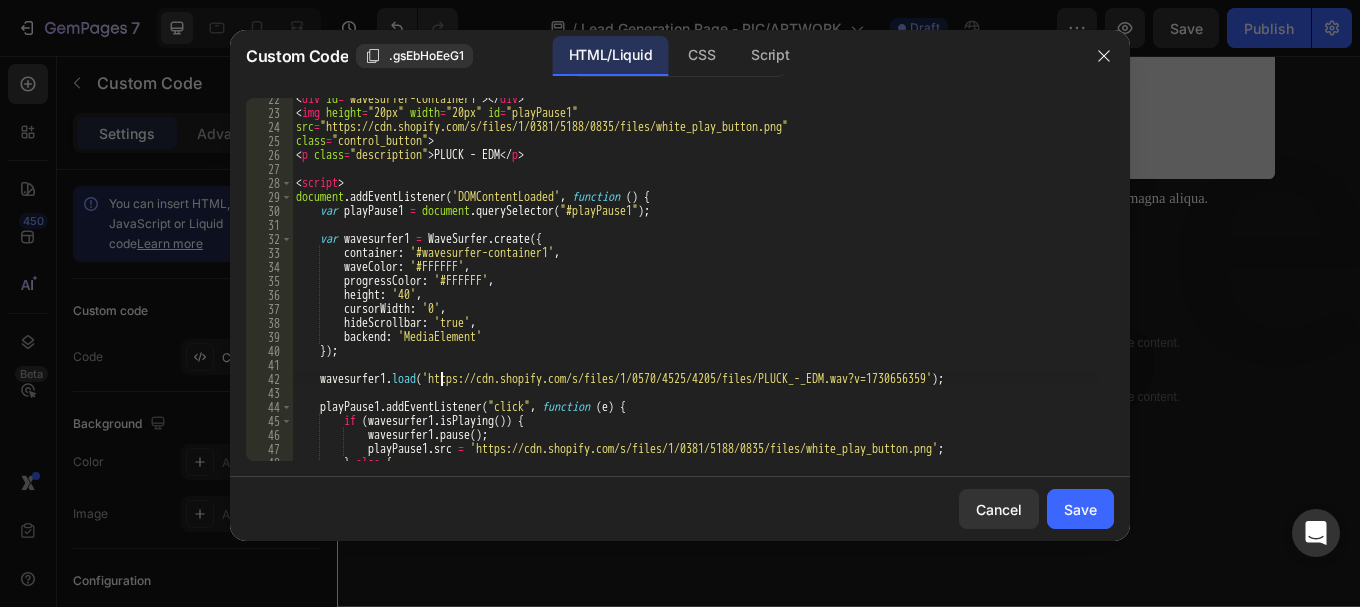 click on "< div   id = "wavesurfer-container1" > </ div > < img   height = "20px"   width = "20px"   id = "playPause1"   src = "https://cdn.shopify.com/s/files/1/0381/5188/0835/files/white_play_button.png" class = "control_button" > < p   class = "description" > PLUCK - EDM </ p > < script > document . addEventListener ( 'DOMContentLoaded' ,   function   ( )   {      var   playPause1   =   document . querySelector ( "#playPause1" ) ;      var   wavesurfer1   =   WaveSurfer . create ({           container :   '#wavesurfer-container1' ,           waveColor :   '#FFFFFF' ,           progressColor :   '#FFFFFF' ,           height :   '40' ,           cursorWidth :   '0' ,           hideScrollbar :   'true' ,           backend :   'MediaElement'      }) ;      wavesurfer1 . load ( 'https://cdn.shopify.com/s/files/1/0570/4525/4205/files/PLUCK_-_EDM.wav?v=1730656359' ) ;      playPause1 . addEventListener ( "click" ,   function   ( e )   {           if   ( wavesurfer1 . isPlaying ( ))   {                wavesurfer1 . pause (" at bounding box center (695, 287) 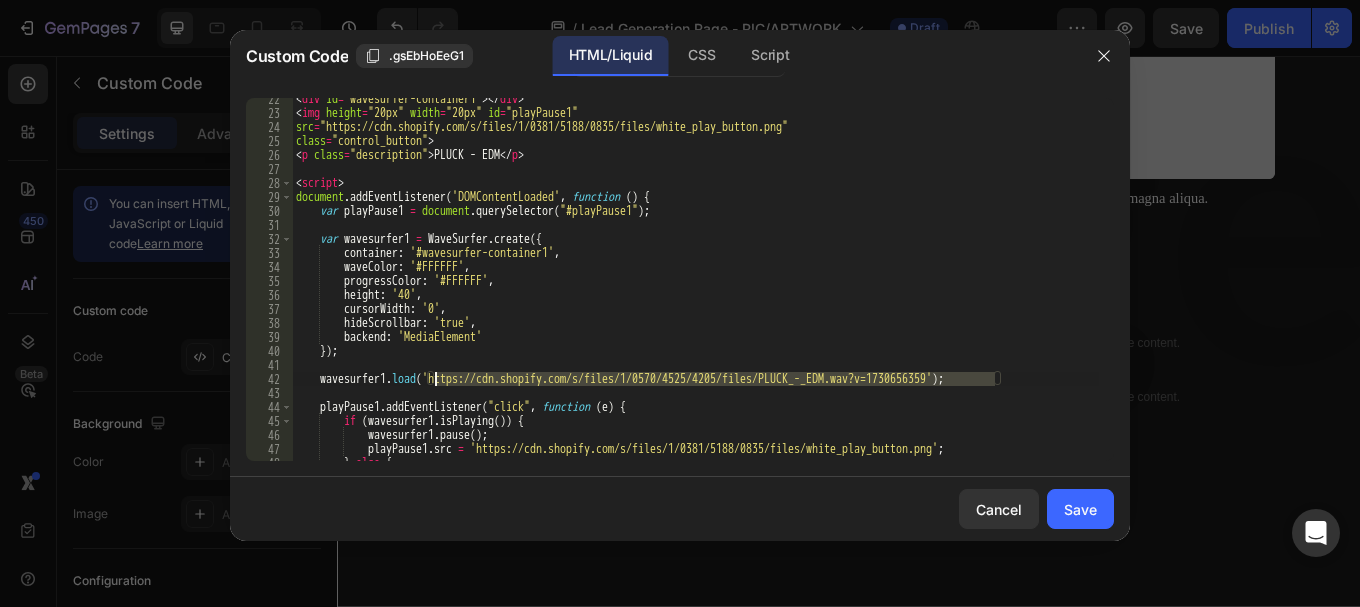 drag, startPoint x: 995, startPoint y: 378, endPoint x: 436, endPoint y: 380, distance: 559.0036 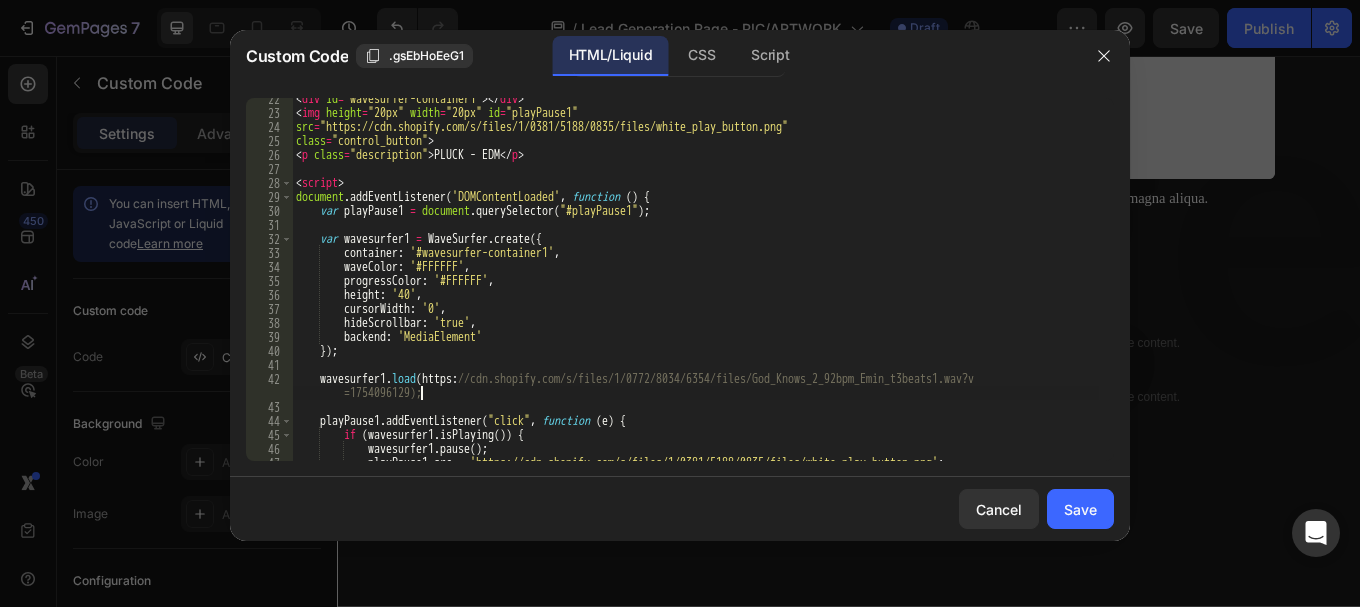 click on "< div   id = "wavesurfer-container1" > </ div > < img   height = "20px"   width = "20px"   id = "playPause1"   src = "https://cdn.shopify.com/s/files/1/0381/5188/0835/files/white_play_button.png" class = "control_button" > < p   class = "description" > PLUCK - EDM </ p > < script > document . addEventListener ( 'DOMContentLoaded' ,   function   ( )   {      var   playPause1   =   document . querySelector ( "#playPause1" ) ;      var   wavesurfer1   =   WaveSurfer . create ({           container :   '#wavesurfer-container1' ,           waveColor :   '#FFFFFF' ,           progressColor :   '#FFFFFF' ,           height :   '40' ,           cursorWidth :   '0' ,           hideScrollbar :   'true' ,           backend :   'MediaElement'      }) ;      wavesurfer1 . load ( https : //cdn.shopify.com/s/files/1/0772/8034/6354/files/God_Knows_2_92bpm_Emin_t3beats1.wav?v          =1754096129);      playPause1 . addEventListener ( "click" ,   function   ( e )   {           if   ( wavesurfer1 . isPlaying ( ))   { ." at bounding box center (695, 287) 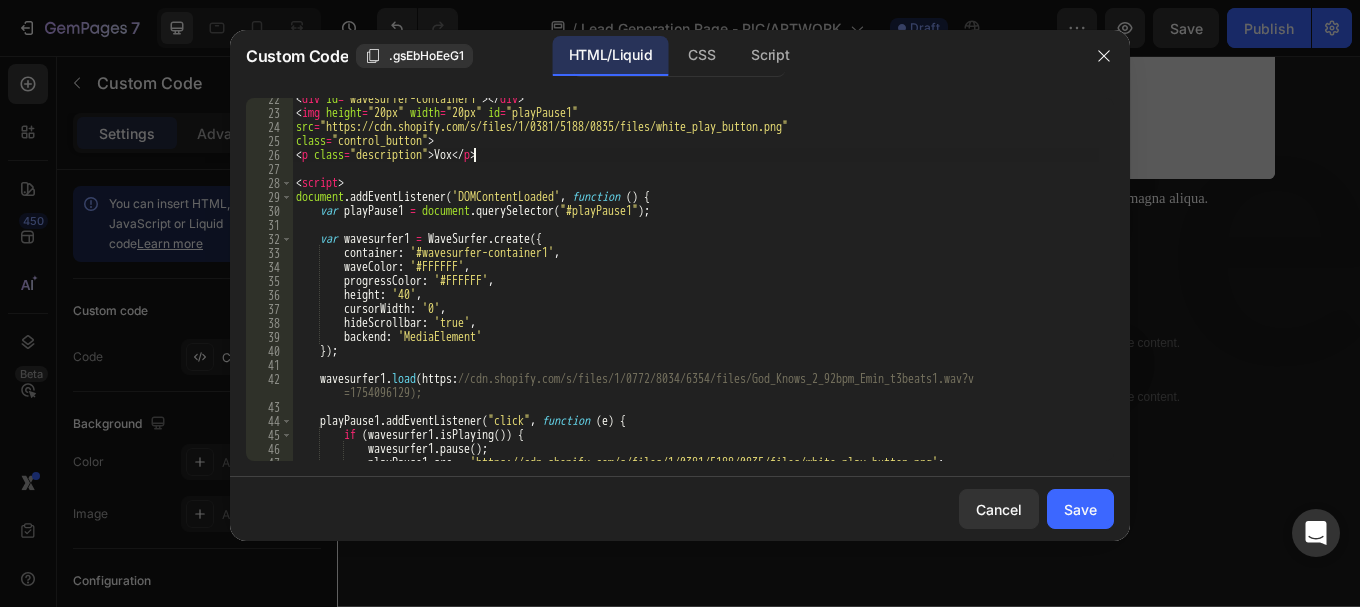 scroll, scrollTop: 0, scrollLeft: 15, axis: horizontal 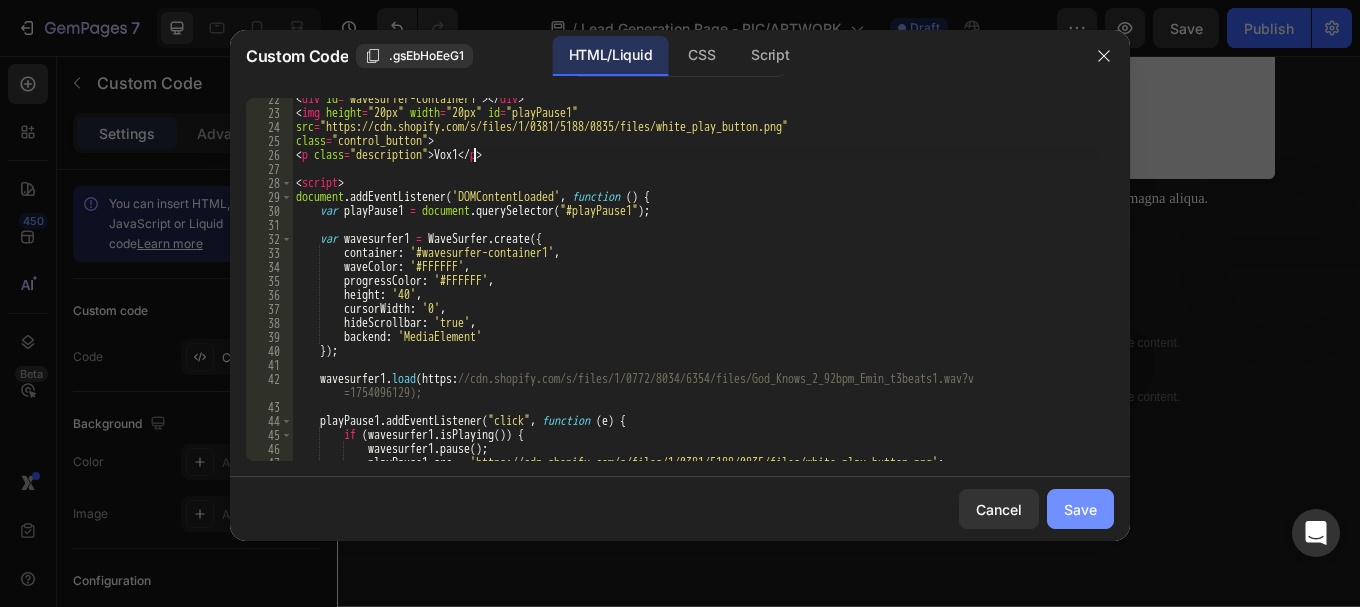 type on "<p class="description">Vox1</p>" 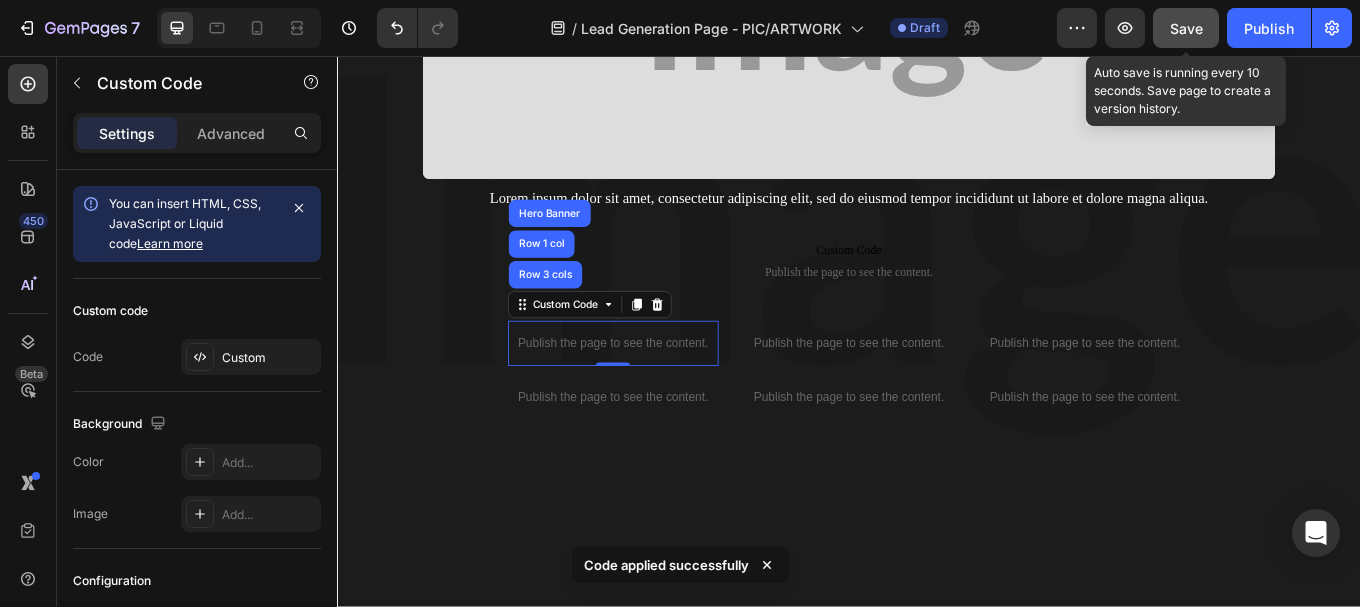 click on "Save" at bounding box center (1186, 28) 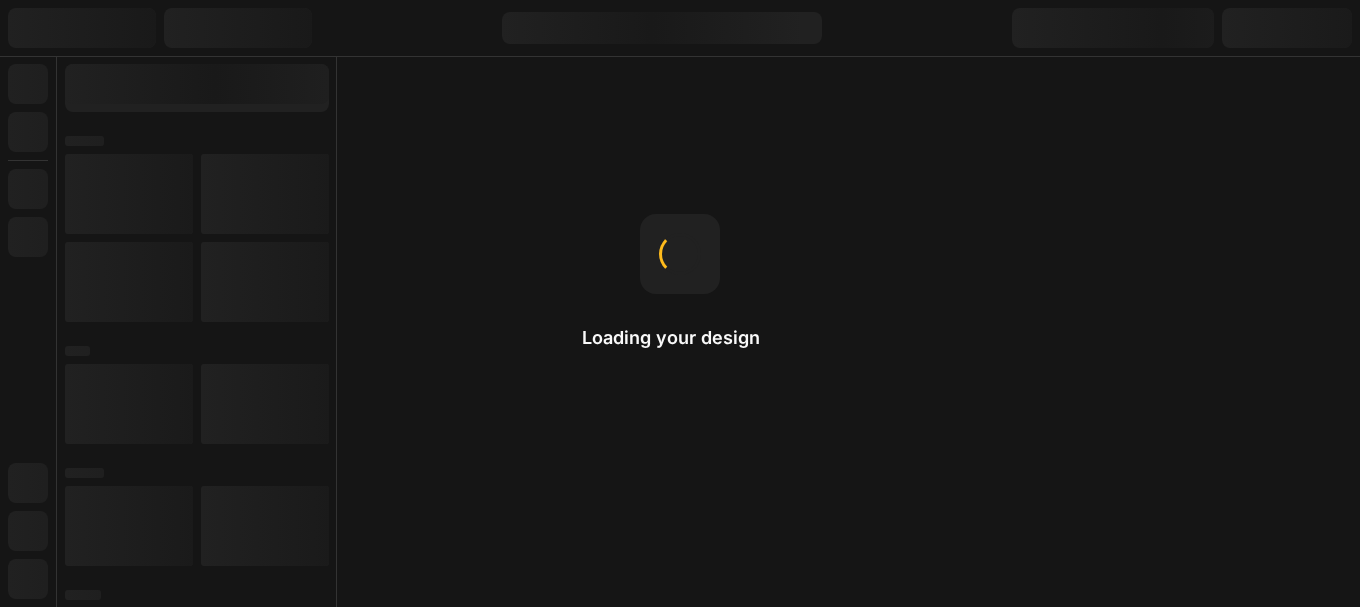 scroll, scrollTop: 0, scrollLeft: 0, axis: both 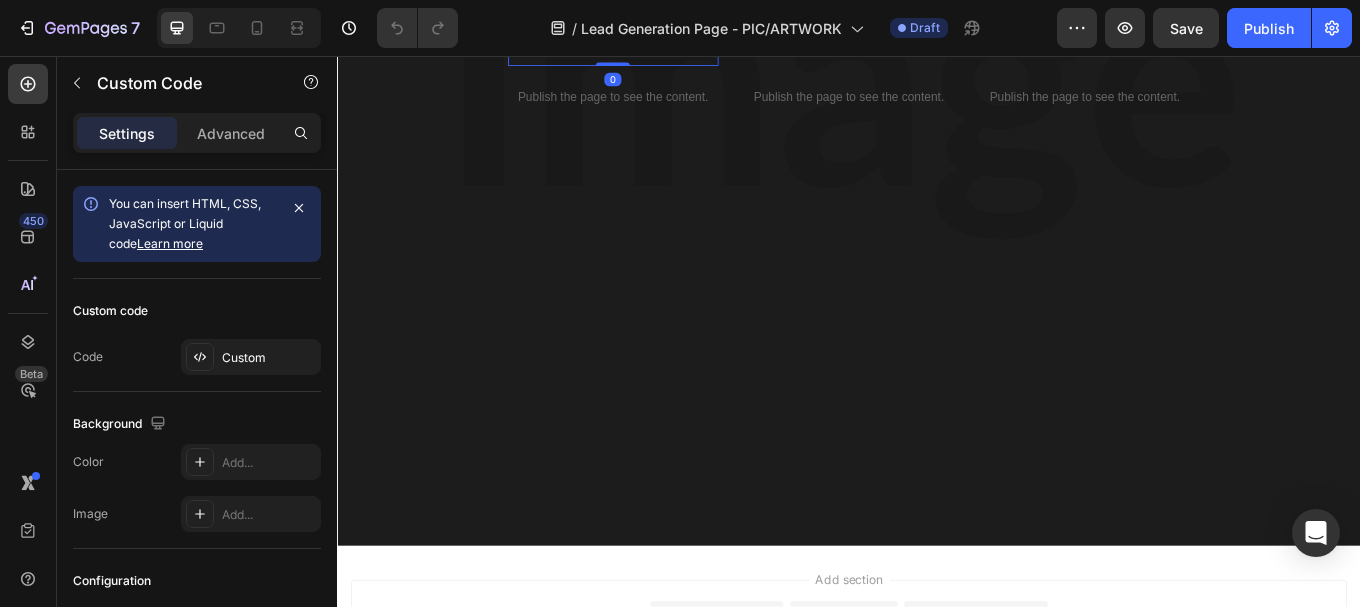 click on "Custom Code" at bounding box center (633, -4) 